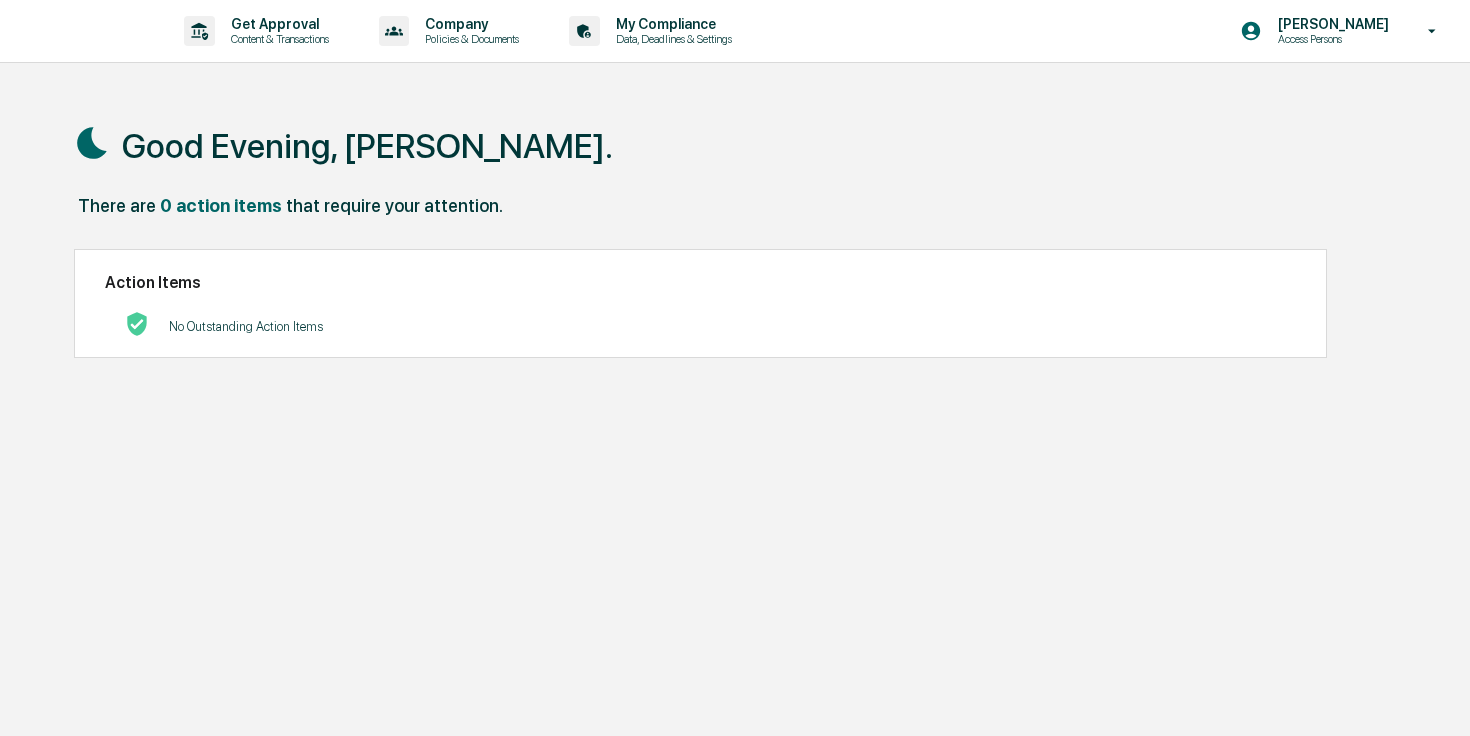scroll, scrollTop: 0, scrollLeft: 0, axis: both 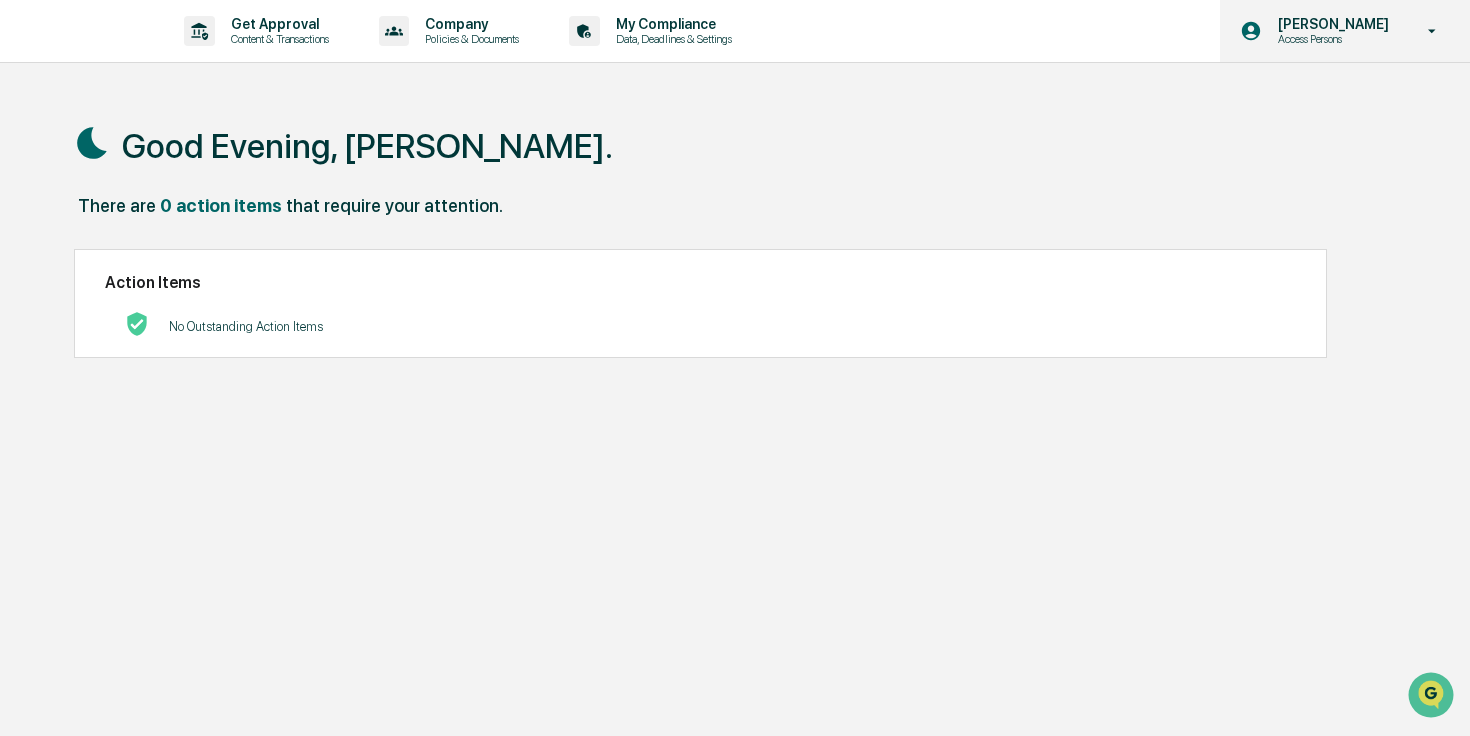 click on "Access Persons" at bounding box center (1330, 39) 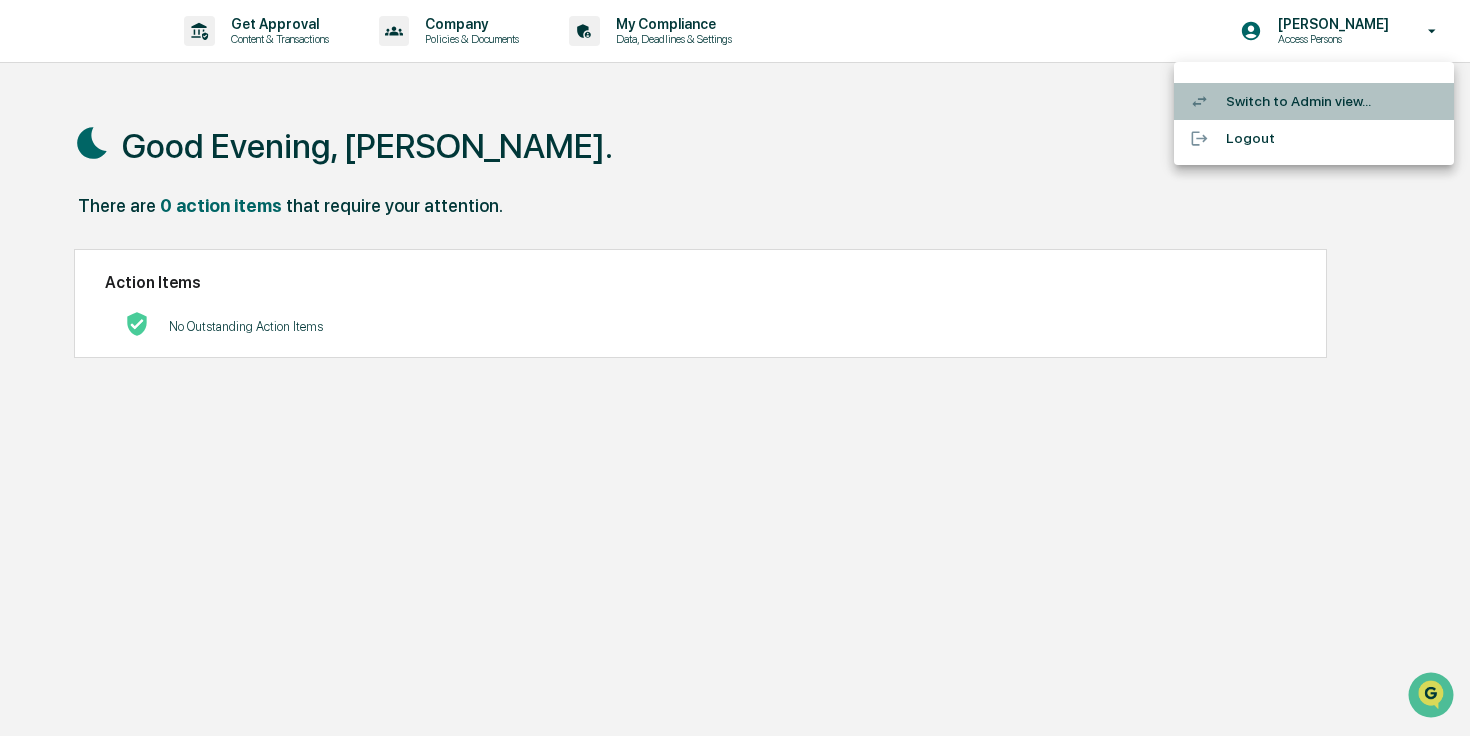 click on "Switch to Admin view..." at bounding box center (1314, 101) 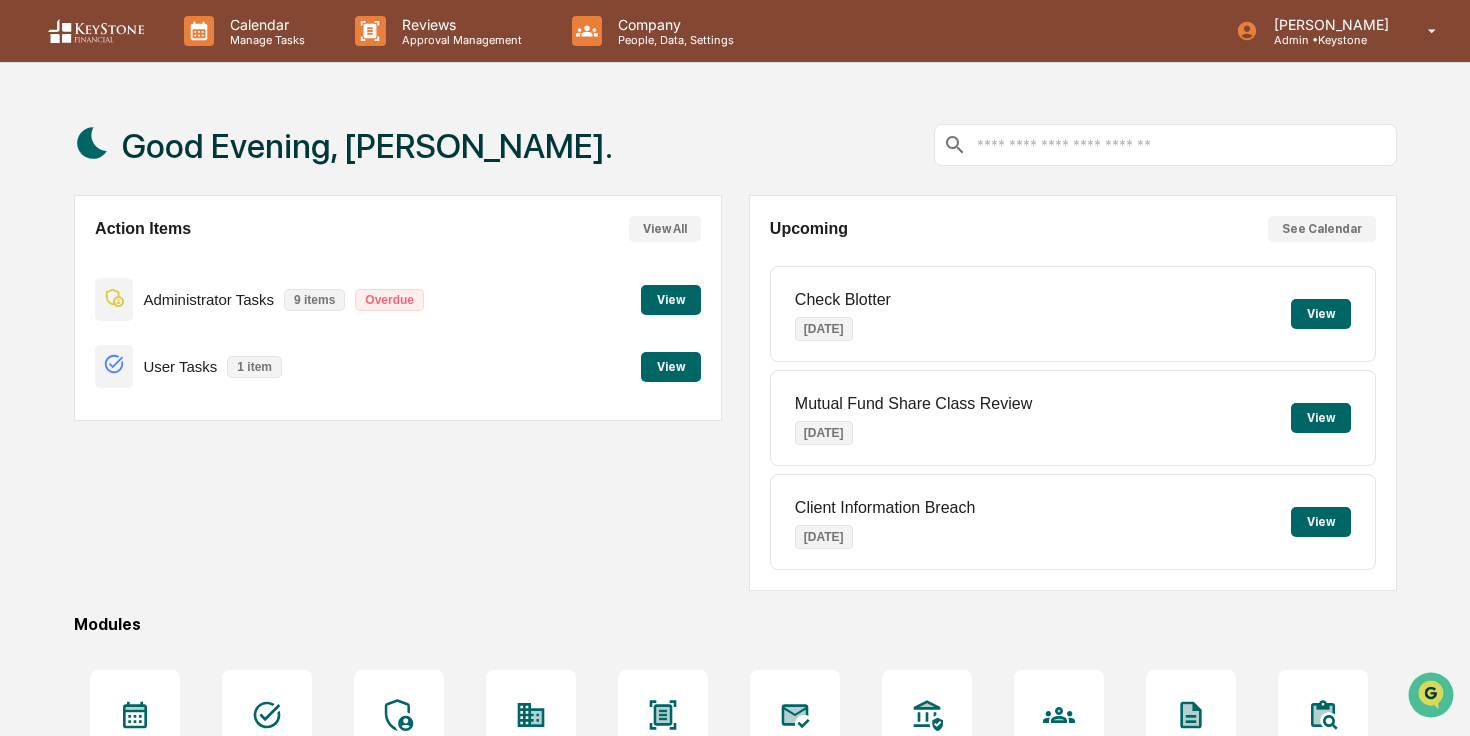 click on "View" at bounding box center (671, 367) 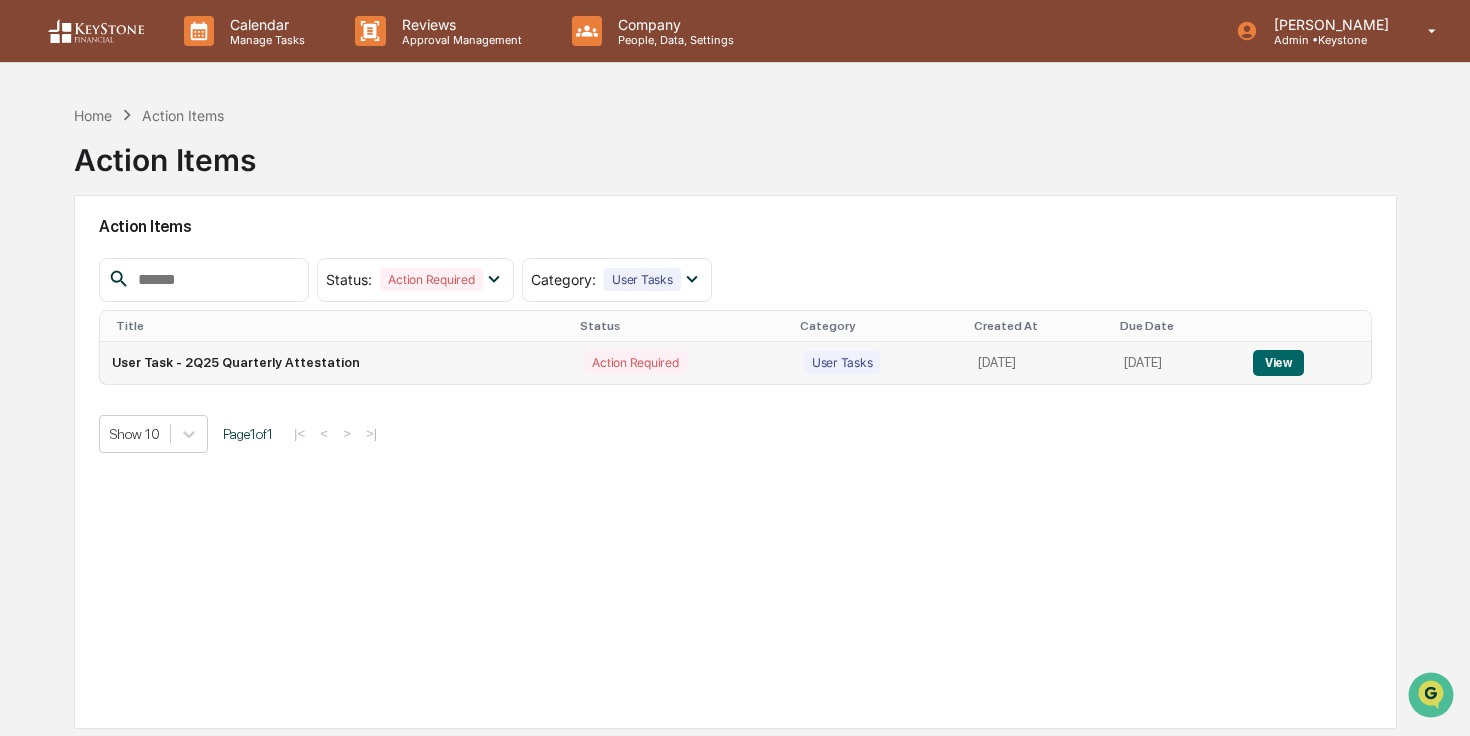 click on "View" at bounding box center [1278, 363] 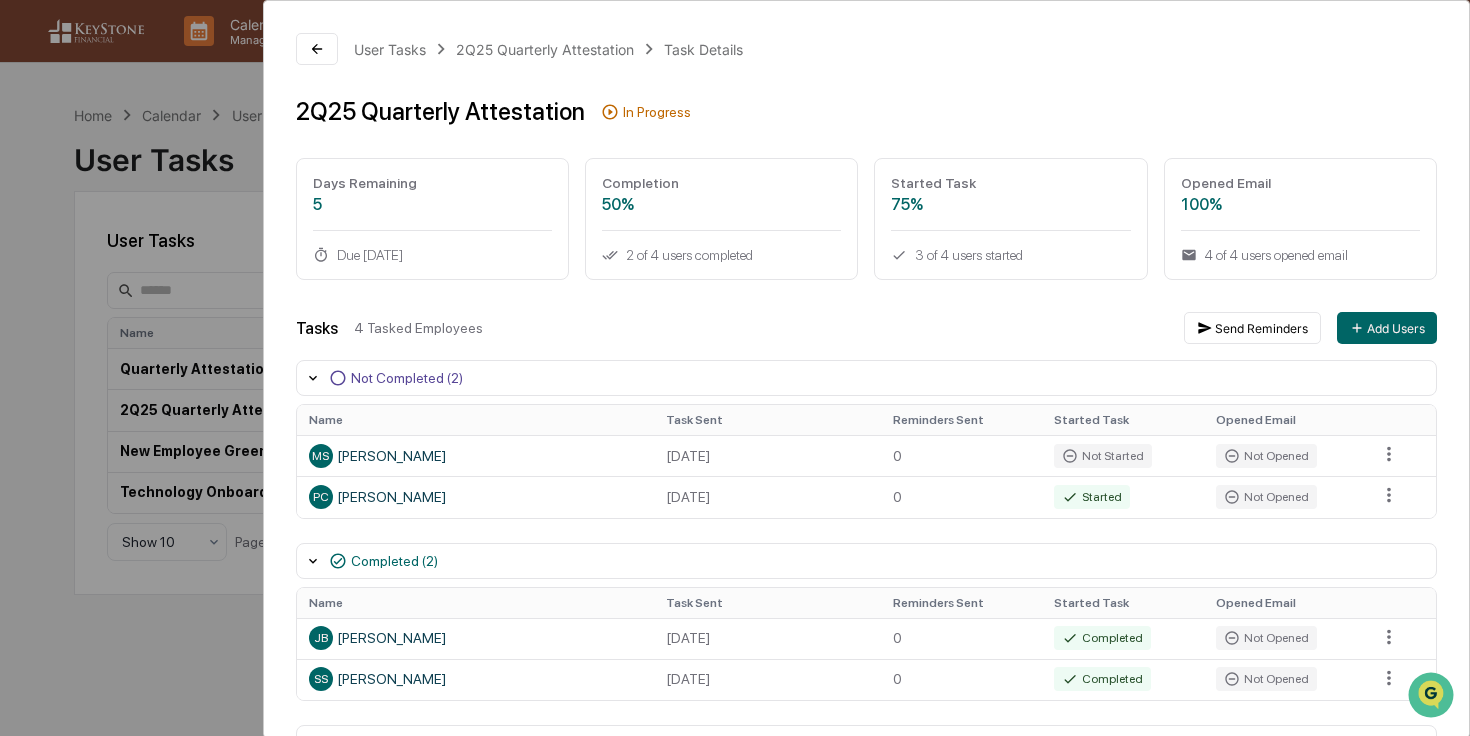 scroll, scrollTop: 56, scrollLeft: 0, axis: vertical 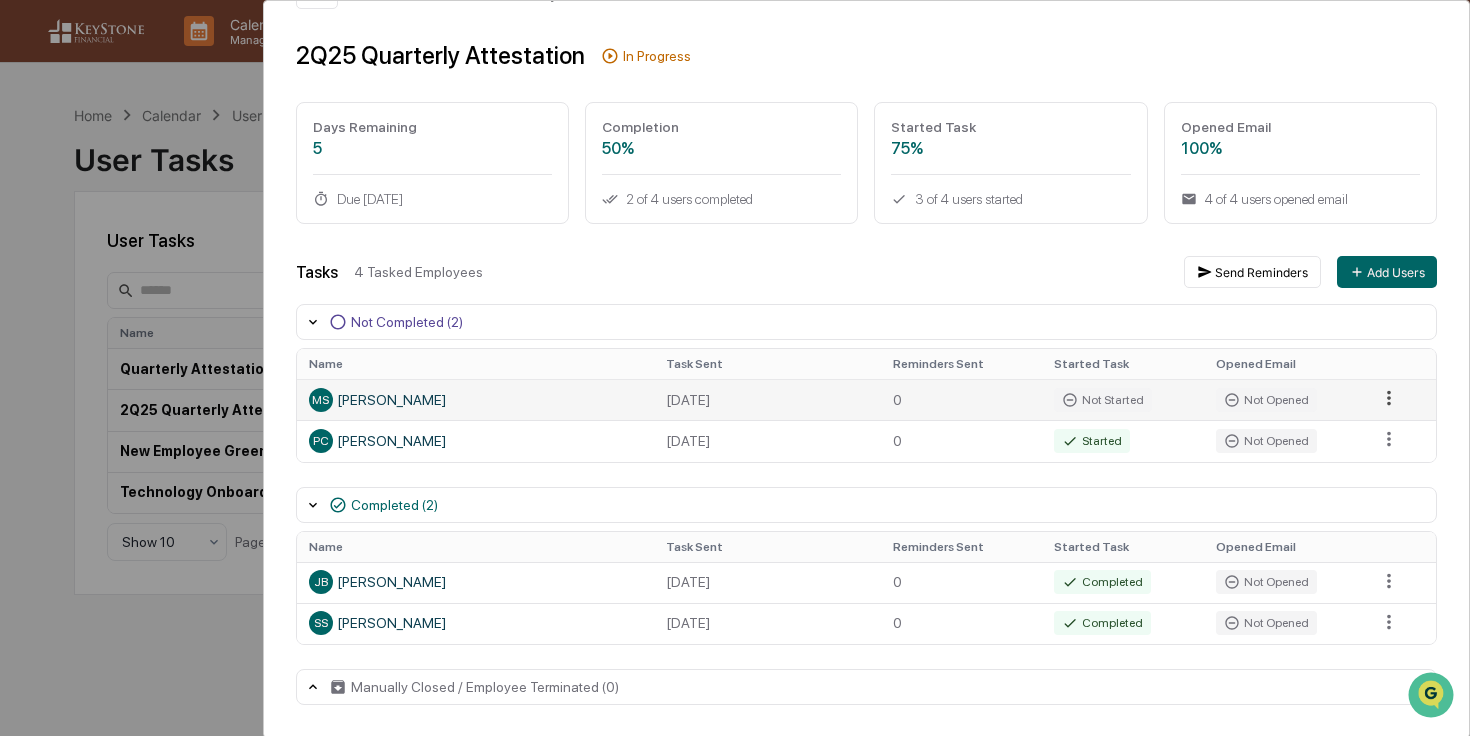 click on "Calendar Manage Tasks Reviews Approval Management Company People, Data, Settings [PERSON_NAME] Admin •  Keystone Home Calendar User Tasks User Tasks User Tasks Create New Task All Statuses All Schedules Name Assigned To Schedule Status Last Send Date Next Scheduled Send Date Quarterly Attestation  Access Persons   Quarterly Active None [DATE] 2Q25 Quarterly Attestation  Access Persons  One Time In Progress None None New Employee Greenboard Onboarding Users  Onboarding Active None None Technology Onboarding Users  One Time Draft [DATE] None Show 10 Page  1  of  1 User Tasks 2Q25 Quarterly Attestation  Task Details 2Q25 Quarterly Attestation  In Progress Days Remaining 5 Due [DATE] Completion 50% 2 of 4 users completed Started Task 75% 3 of 4 users started Opened Email 100% 4 of 4 users opened email Tasks 4 Tasked Employees Send Reminders Add Users Not Completed (2) Name Task Sent Reminders Sent Started Task Opened Email [PERSON_NAME] [DATE] 0 Not Started Not Opened PC 0 Name" at bounding box center [735, 368] 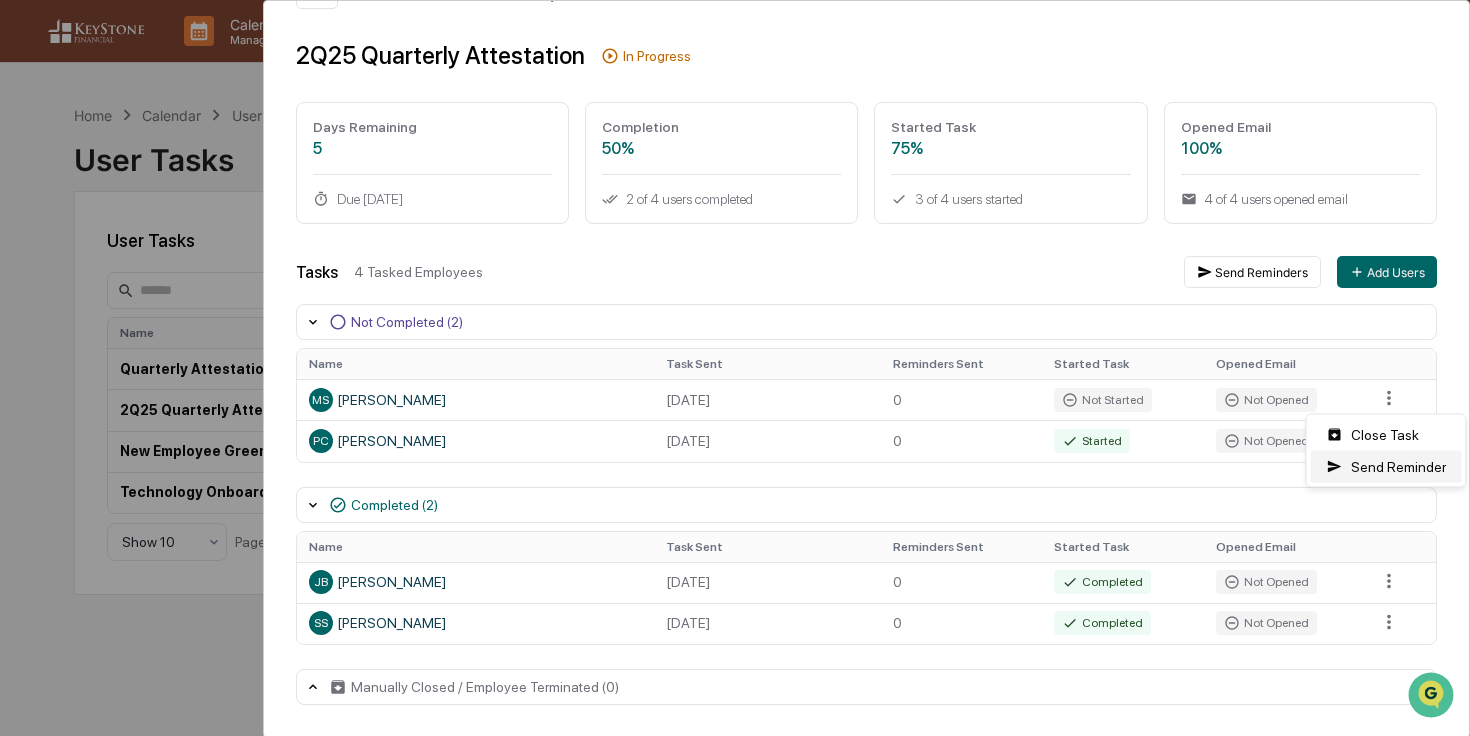 click on "Send Reminder" at bounding box center [1386, 467] 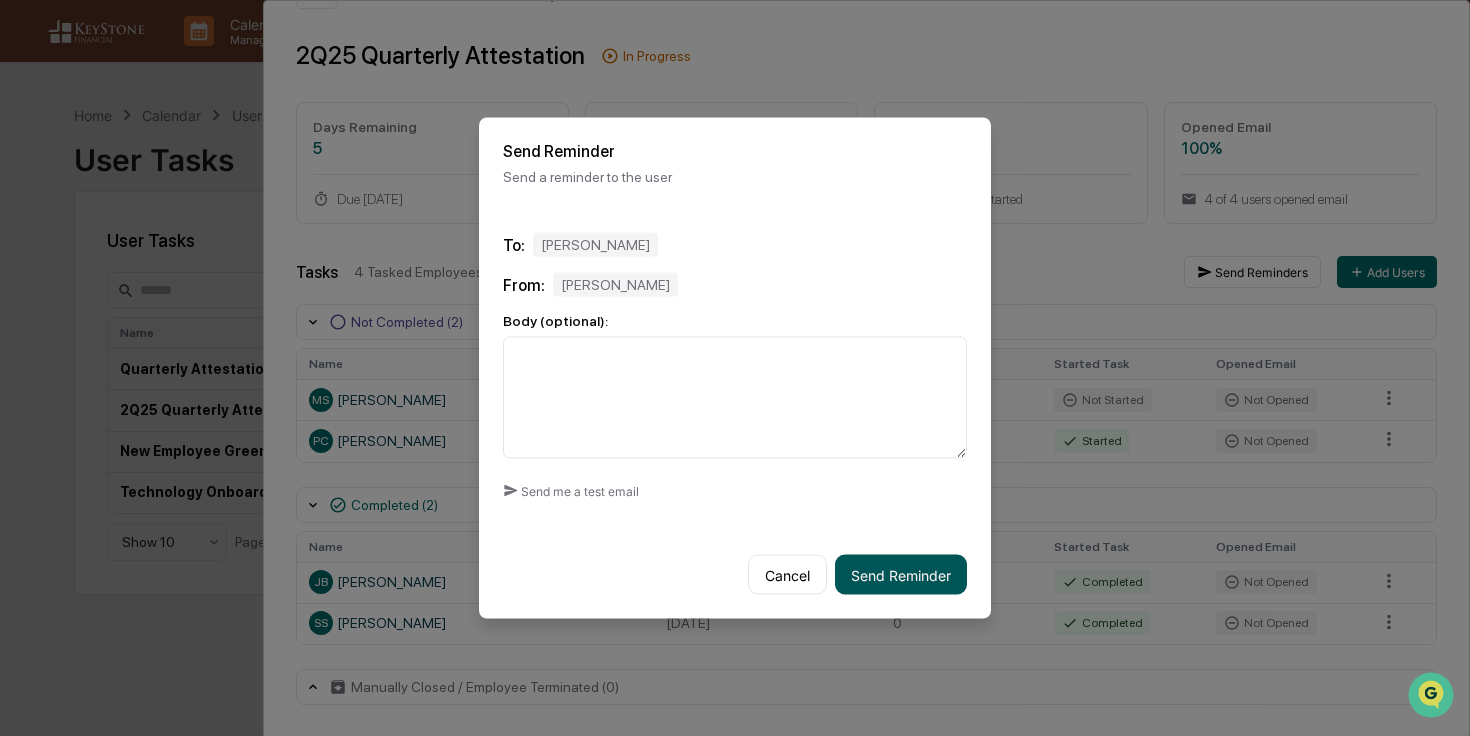 click on "Send Reminder" at bounding box center [901, 575] 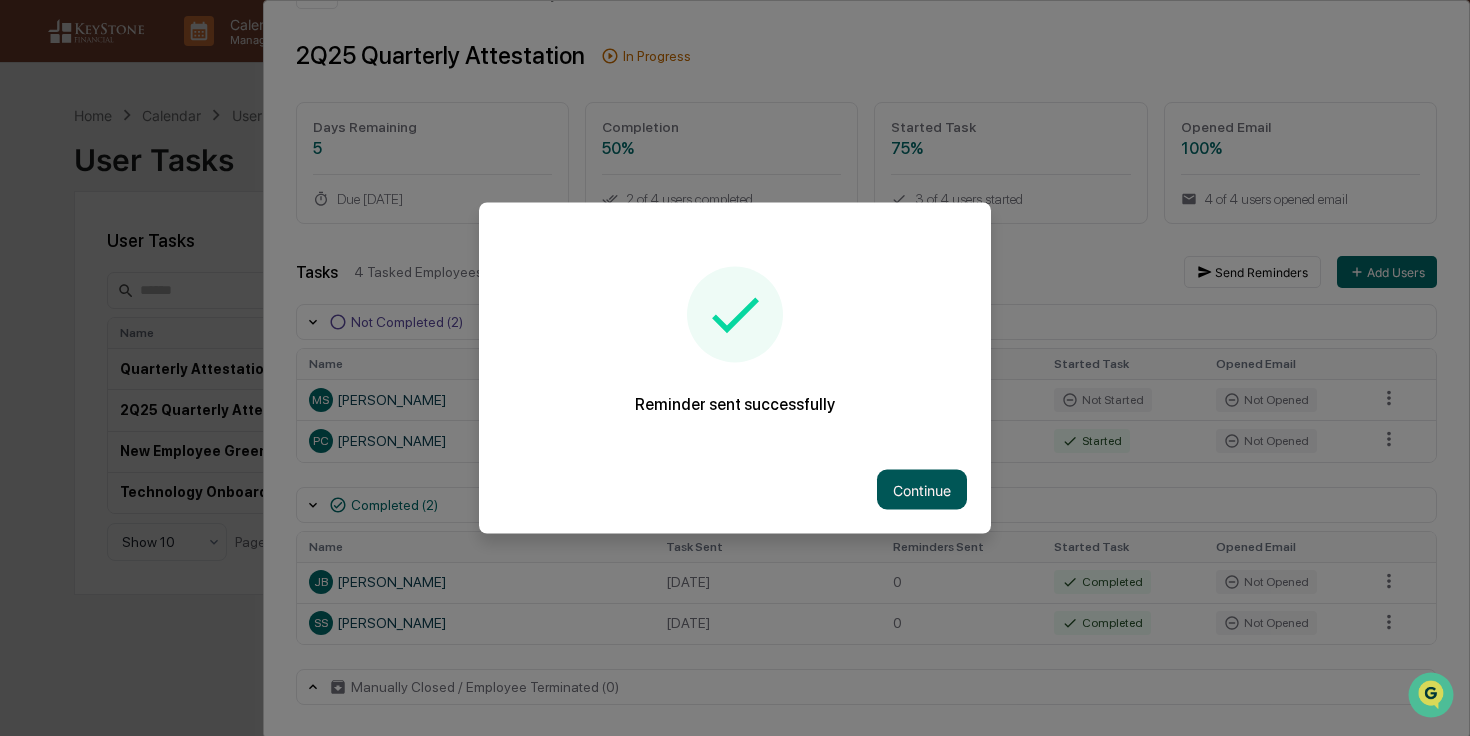 click on "Continue" at bounding box center [922, 490] 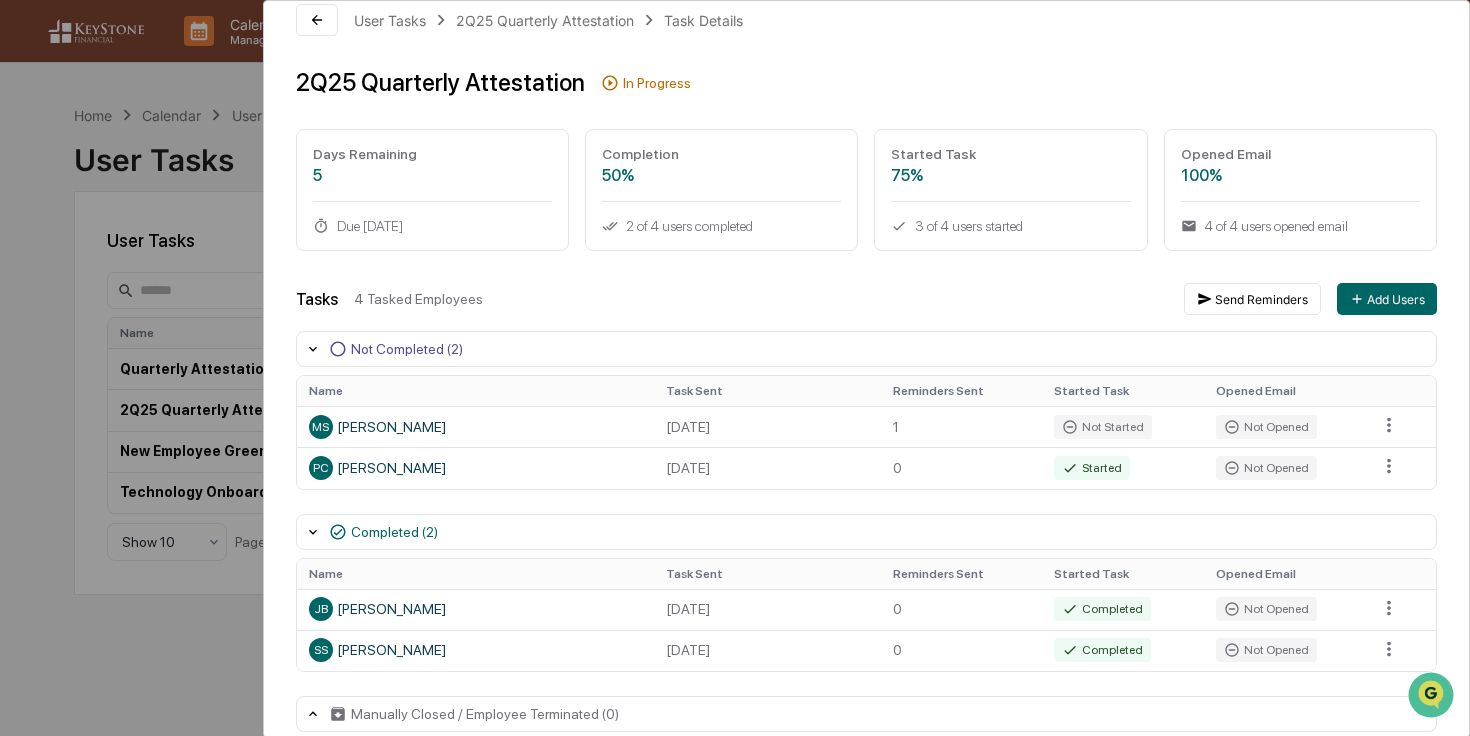 scroll, scrollTop: 0, scrollLeft: 0, axis: both 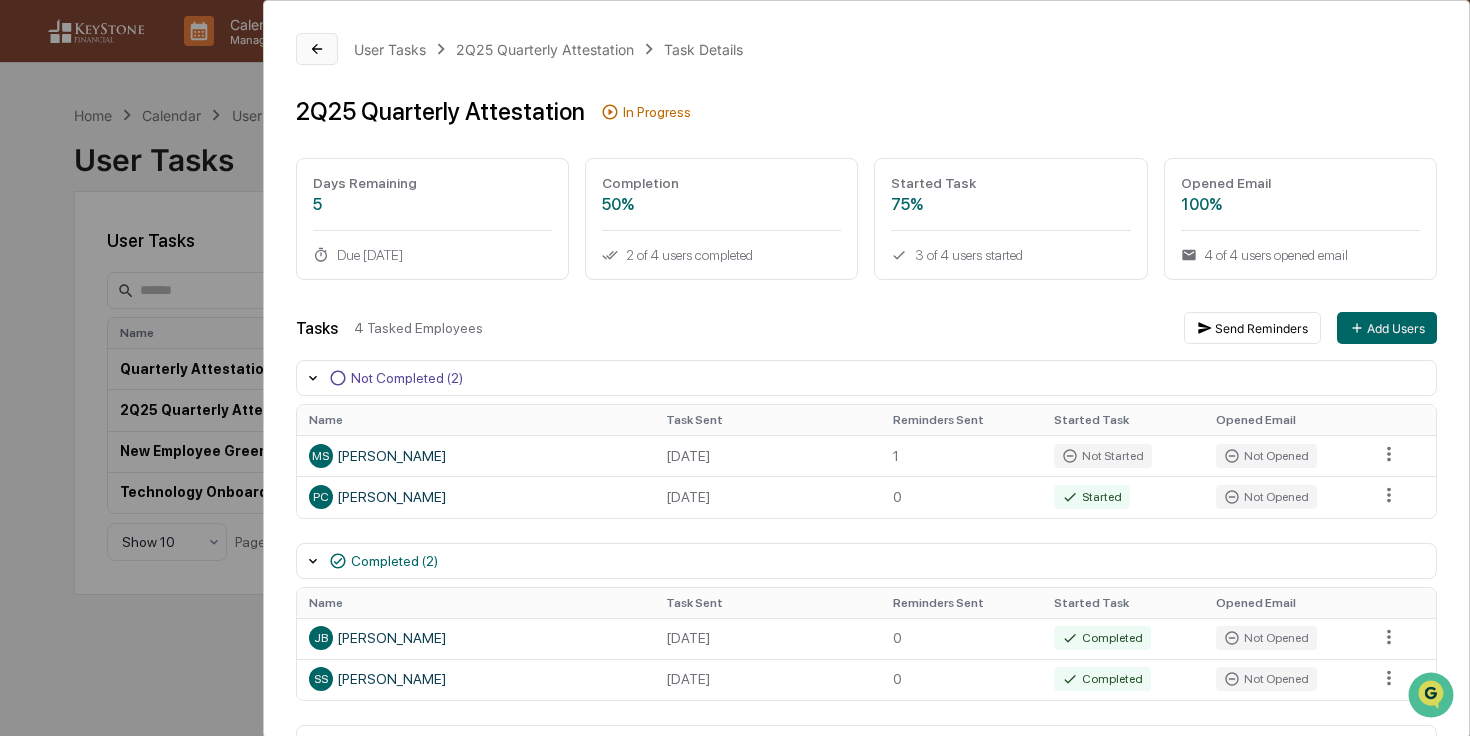 click 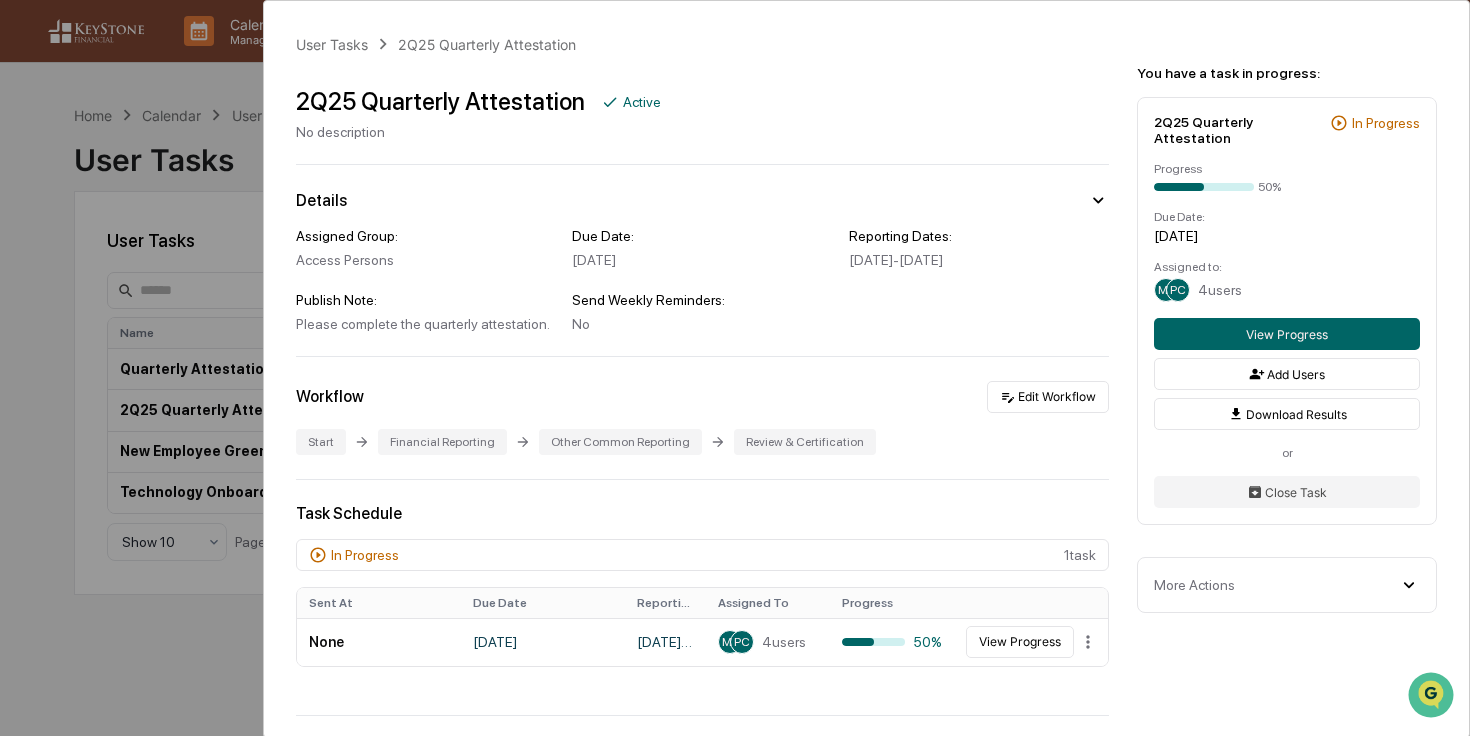 click on "User Tasks 2Q25 Quarterly Attestation  2Q25 Quarterly Attestation  Active No description Details Assigned Group:  Access Persons Due Date:  [DATE] Reporting Dates:  [DATE]  -  [DATE] Publish Note:  Please complete the quarterly attestation.  Send Weekly Reminders:  No Workflow Edit Workflow Start Financial Reporting Other Common Reporting Review & Certification Task Schedule In Progress   1  task Sent At Due Date Reporting Date Assigned To Progress None [DATE] April 1, 2025   -  [DATE] MS PC 4  users 50% View Progress Documents Document Name Created At Created By RIVER FALLS QOZB_ LLC_PATRICK J. AND [PERSON_NAME] JWTOS_2024_1065_K1 (1) [DATE] PC [PERSON_NAME] Zion : ZNOG  Holdings [DATE] PC [PERSON_NAME] 2Q25 Quarterly Attestation  - [PERSON_NAME] - Signed [DATE] SS [PERSON_NAME] 2Q25 Quarterly Attestation  - [PERSON_NAME] [DATE] SS [PERSON_NAME] 2Q25 Quarterly Attestation  - [PERSON_NAME] - Signed [DATE] [PERSON_NAME] JB 1" at bounding box center [735, 368] 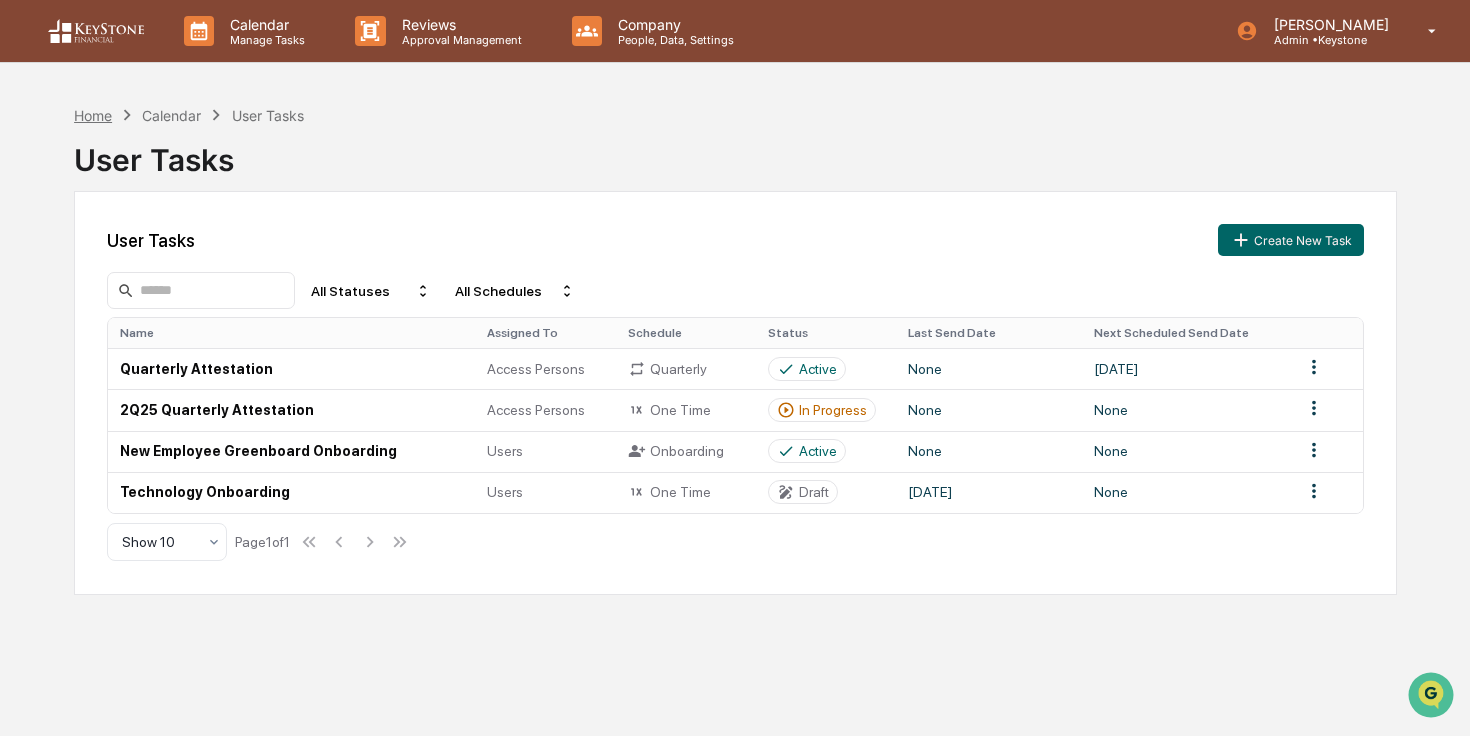 click on "Home" at bounding box center (93, 115) 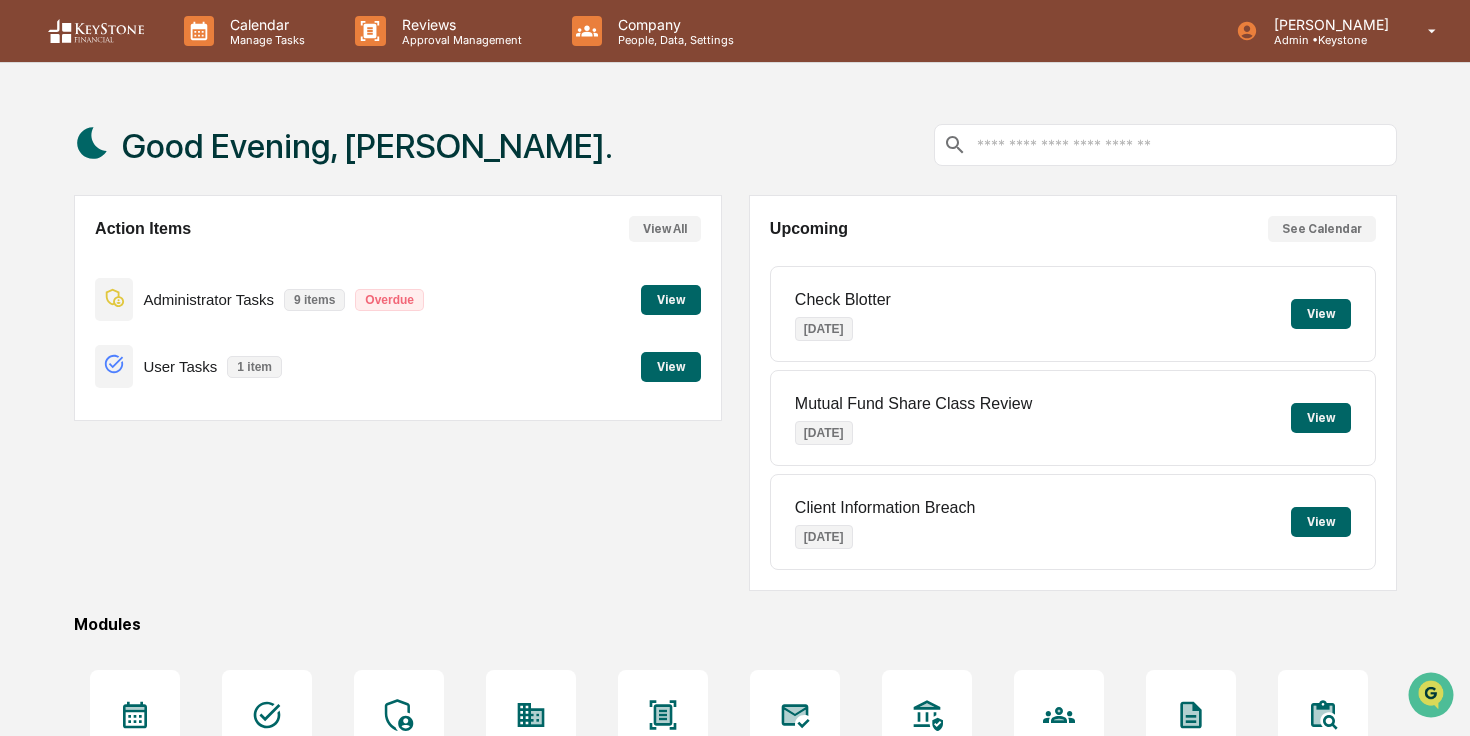 click on "View" at bounding box center (671, 300) 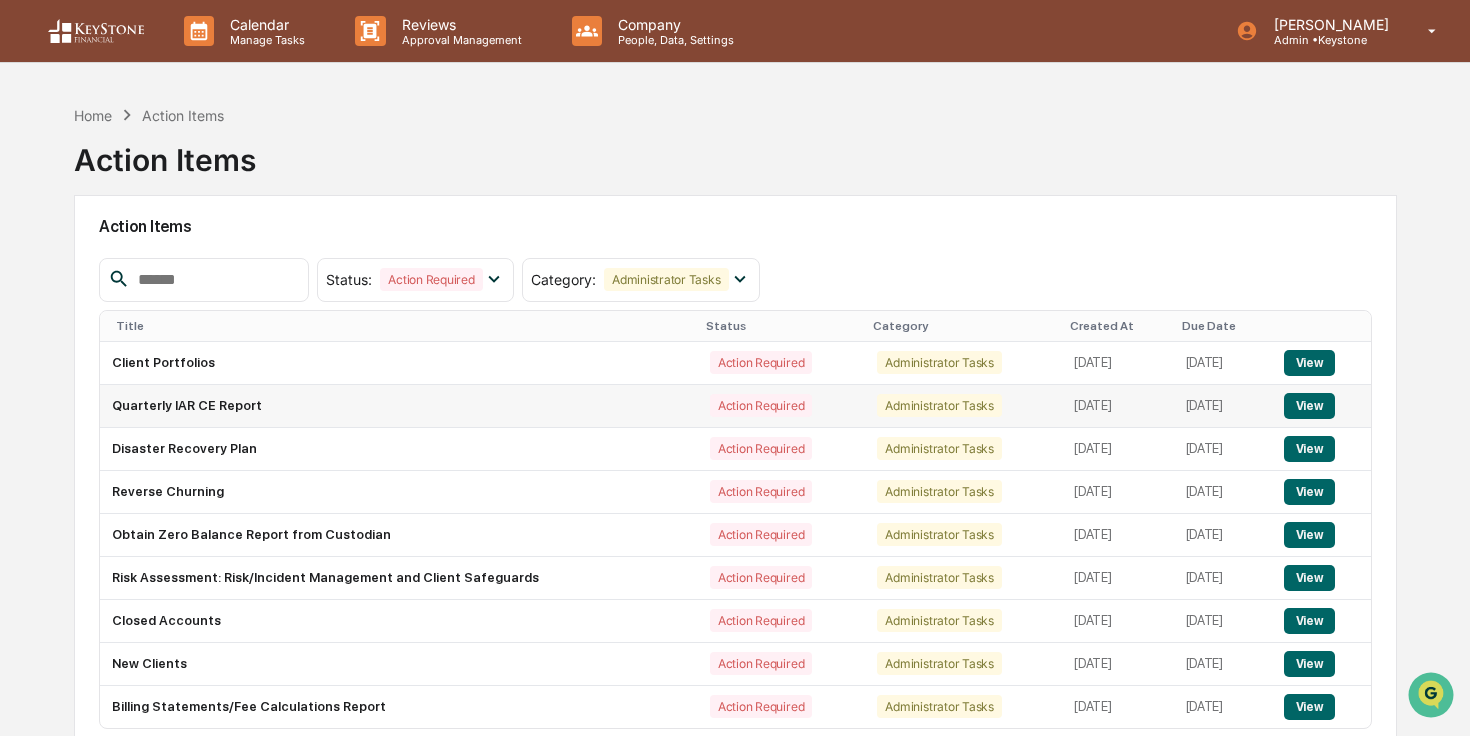 scroll, scrollTop: 95, scrollLeft: 0, axis: vertical 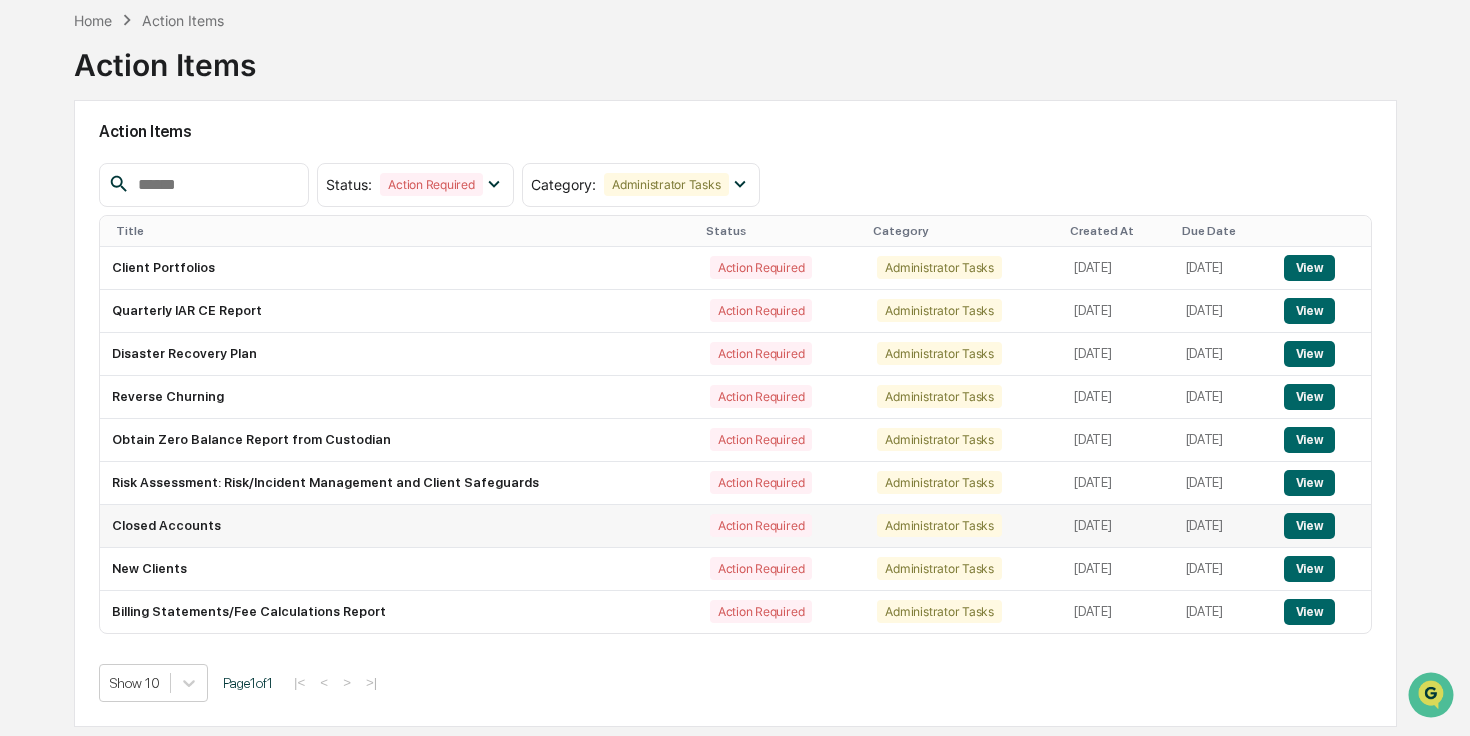 click on "View" at bounding box center (1309, 526) 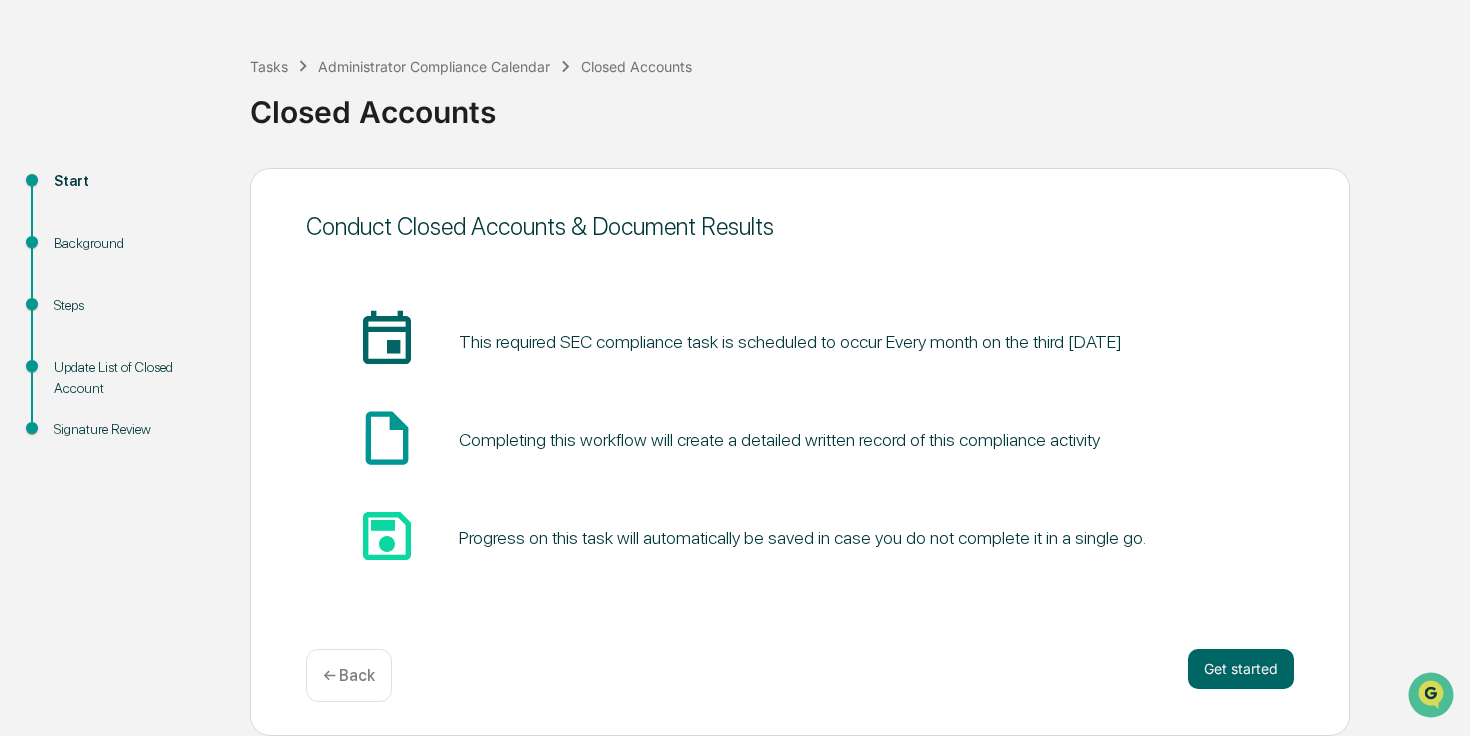 scroll, scrollTop: 0, scrollLeft: 0, axis: both 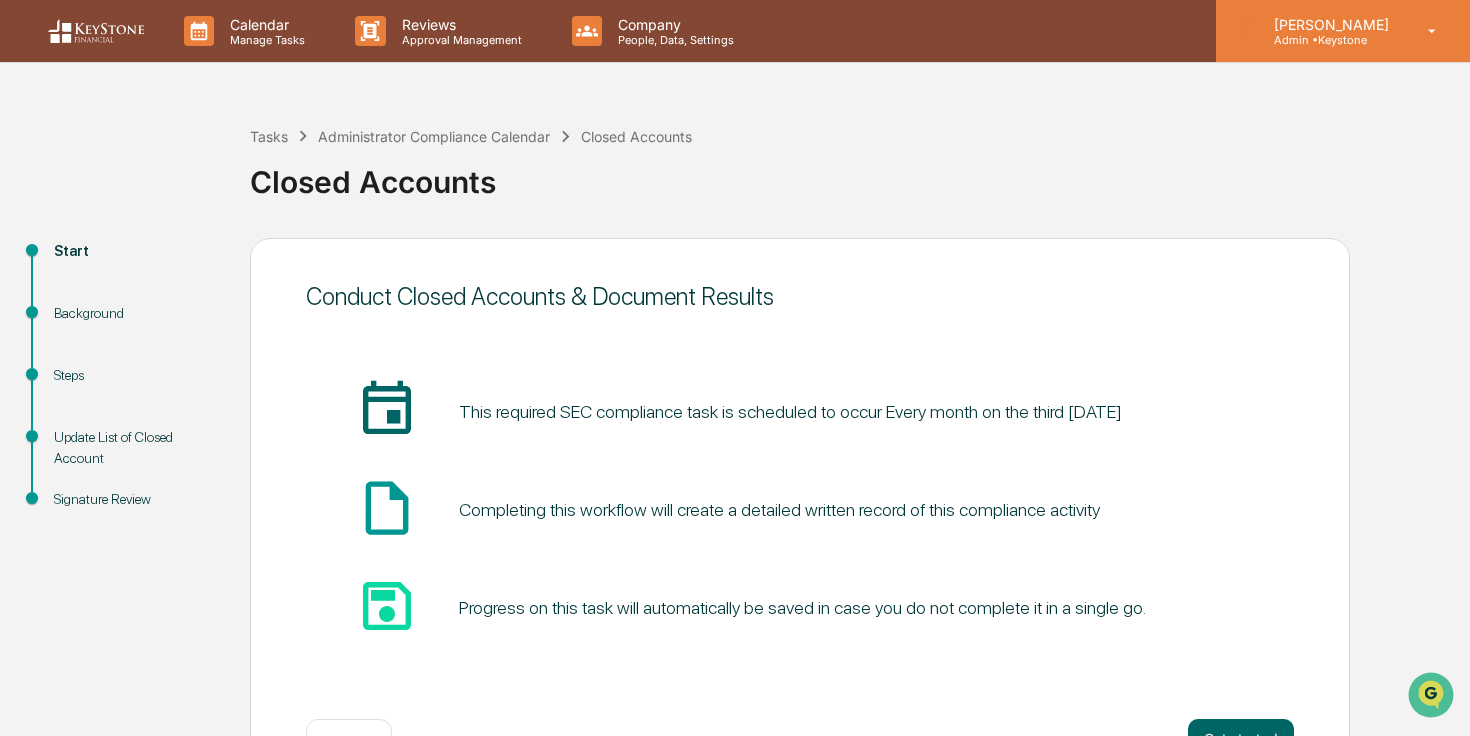 click on "Admin •  [GEOGRAPHIC_DATA]" at bounding box center [1328, 40] 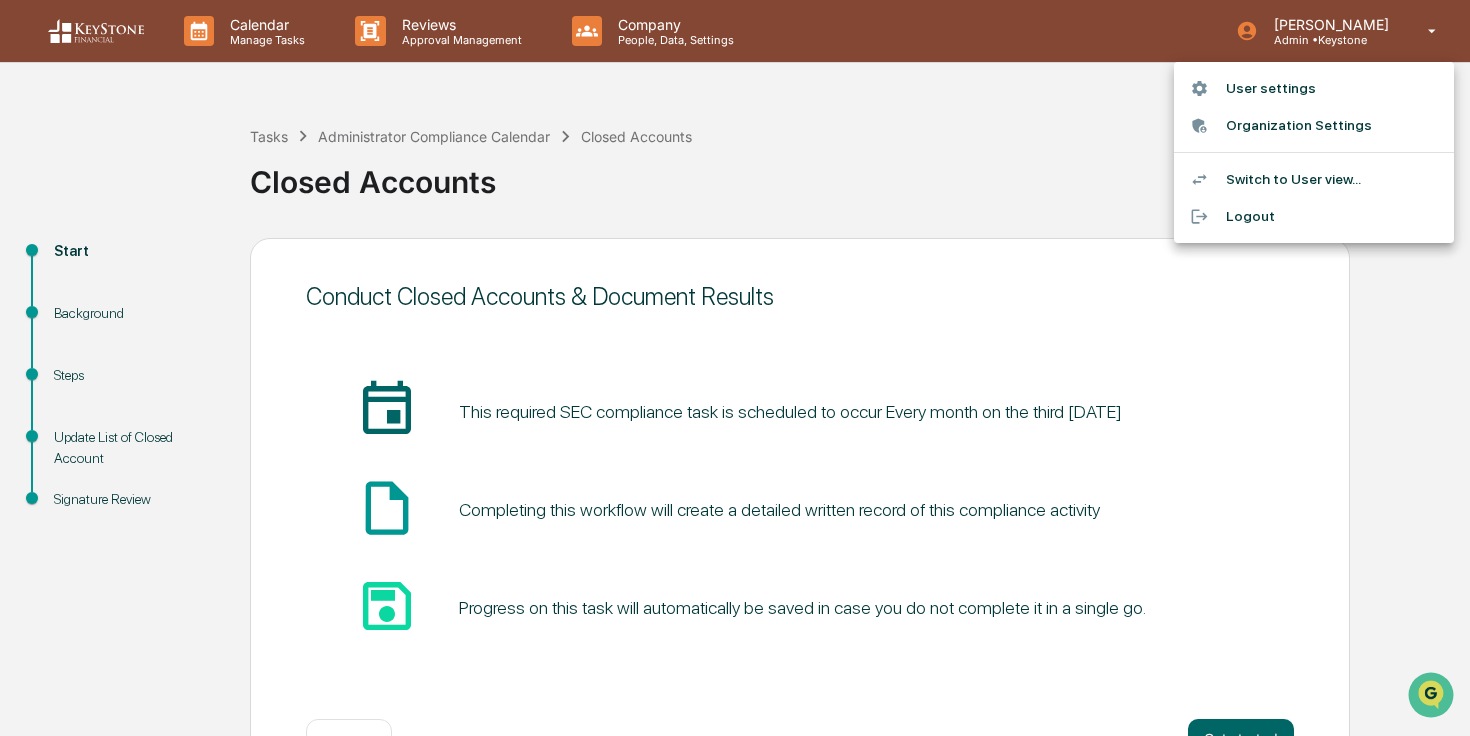 click at bounding box center (735, 368) 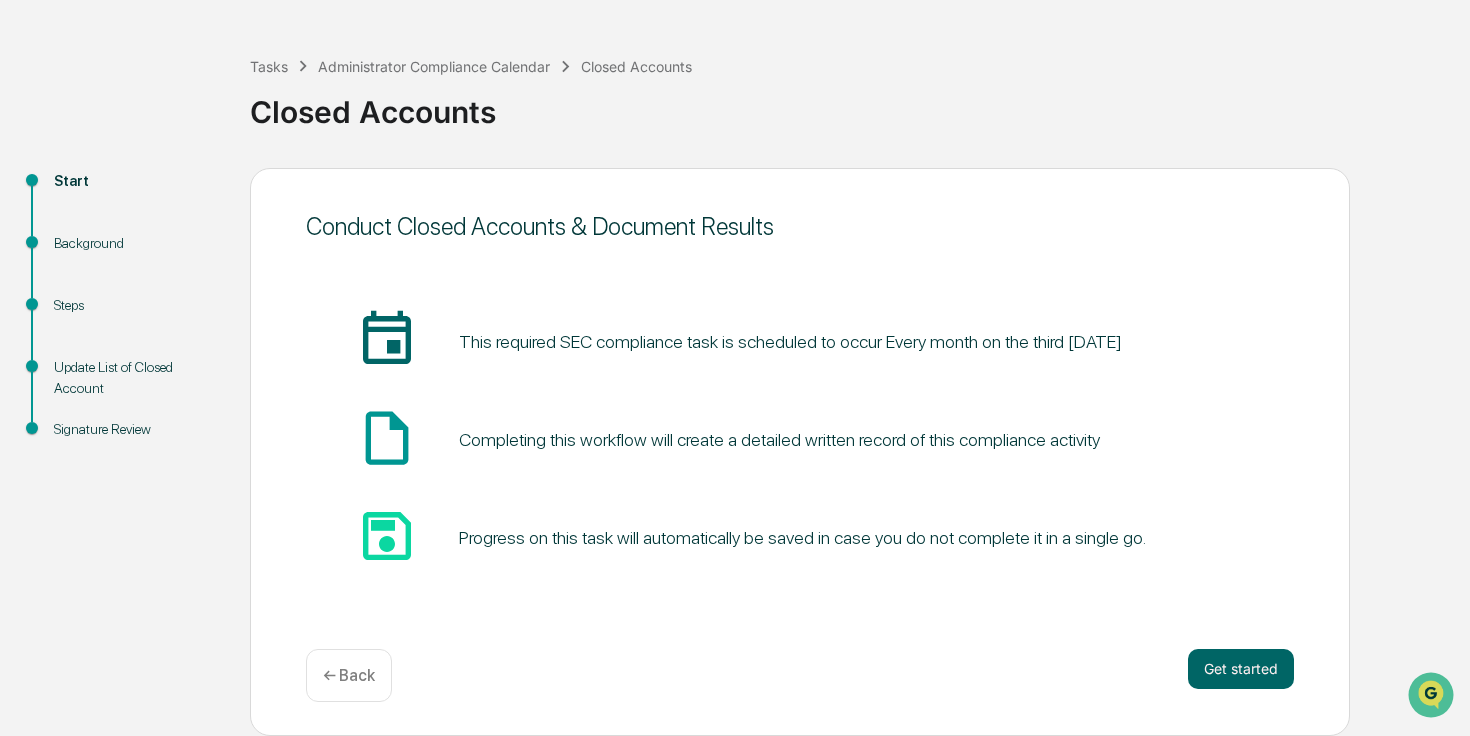 scroll, scrollTop: 0, scrollLeft: 0, axis: both 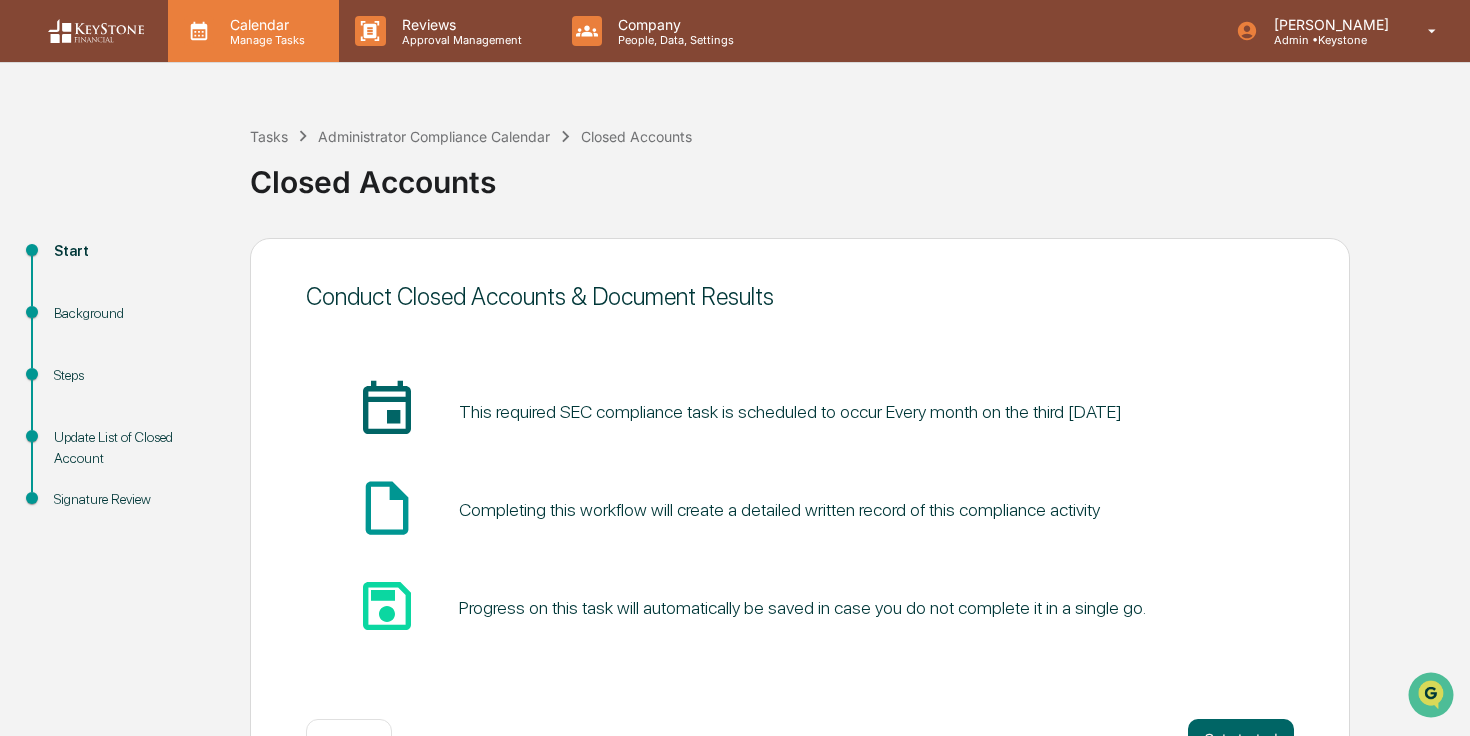 click on "Calendar Manage Tasks" at bounding box center (253, 31) 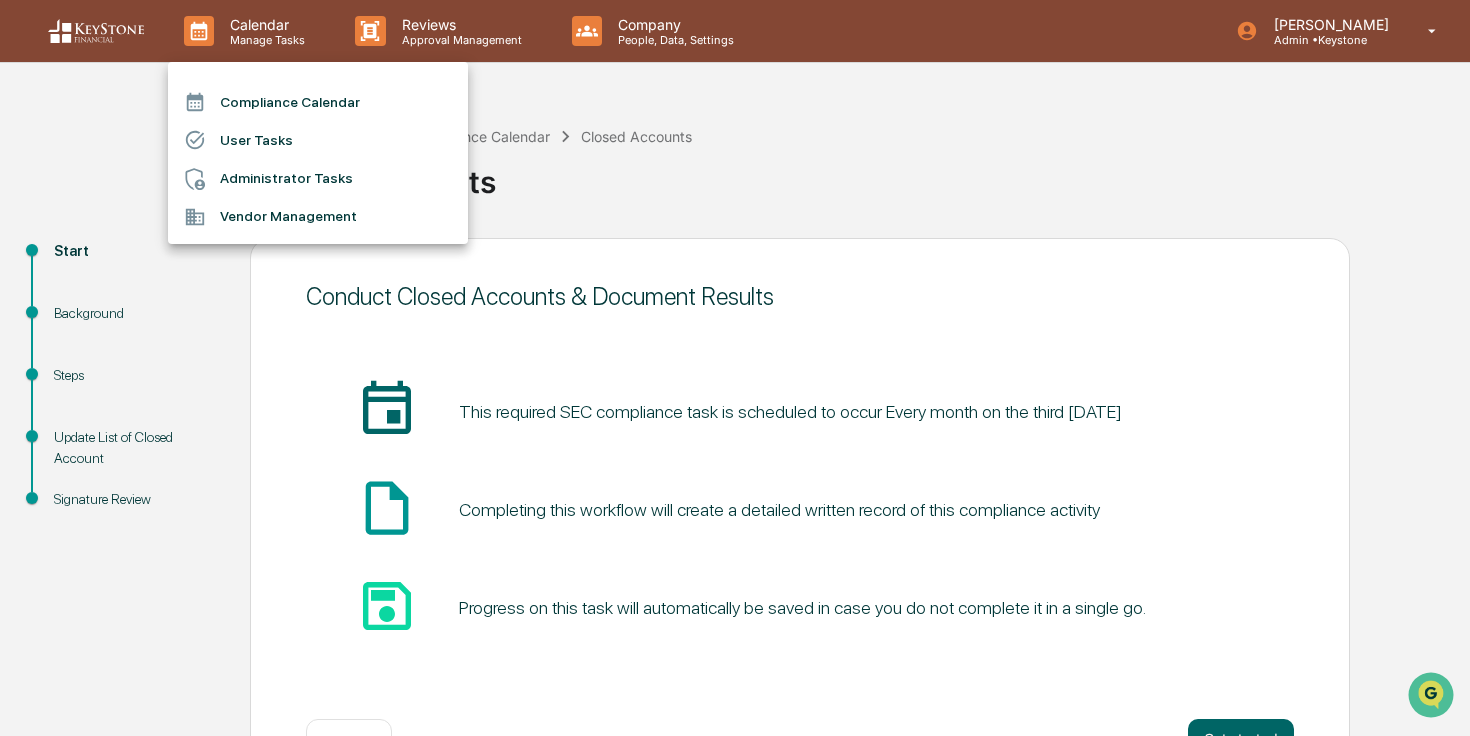click at bounding box center [735, 368] 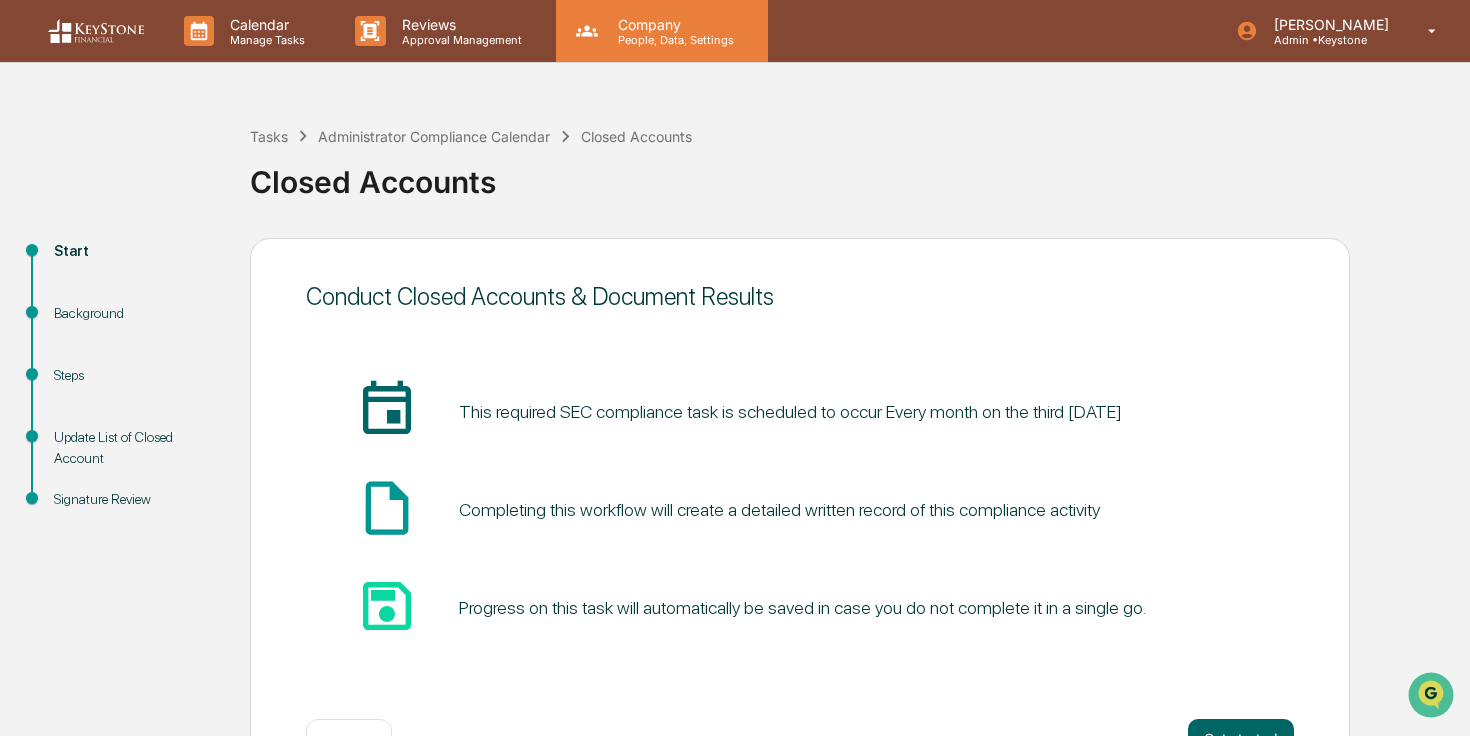 click 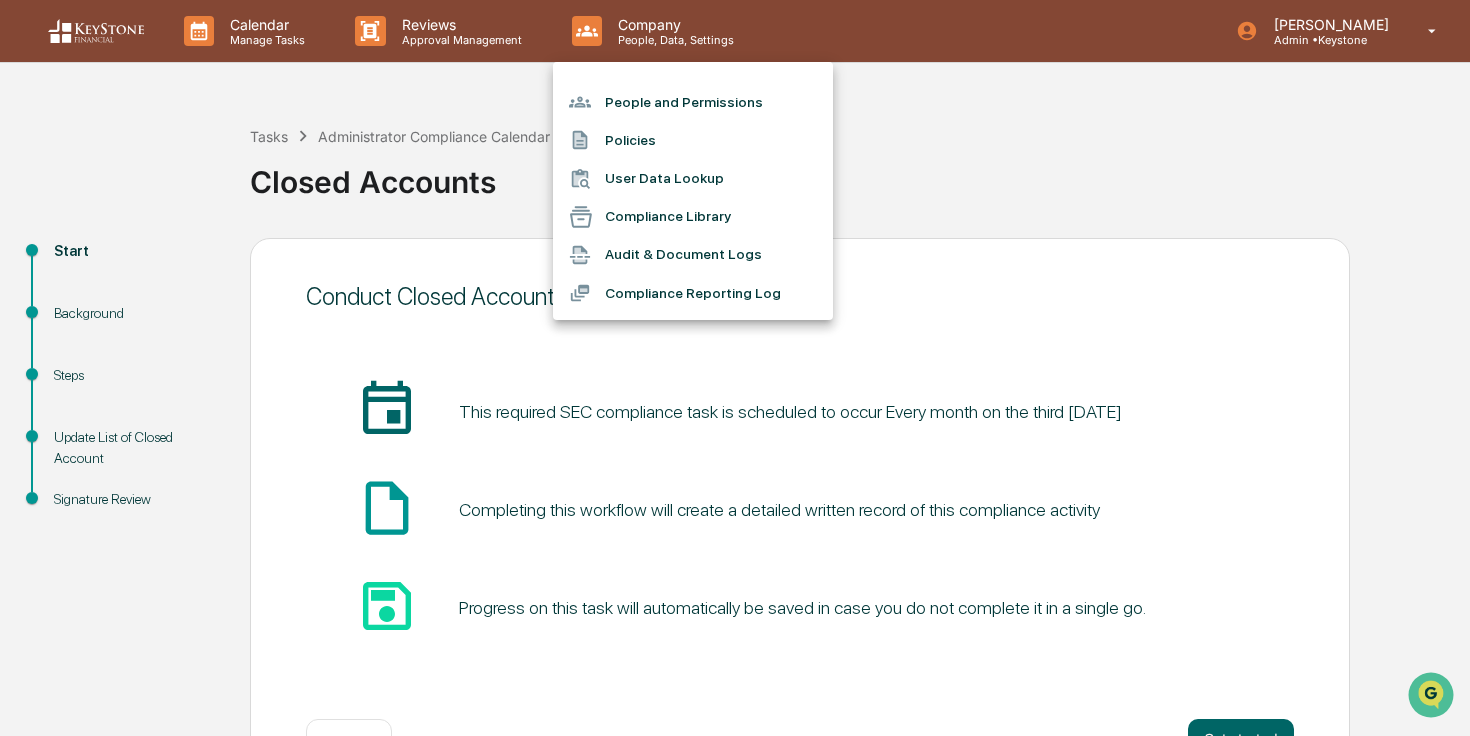 click at bounding box center (735, 368) 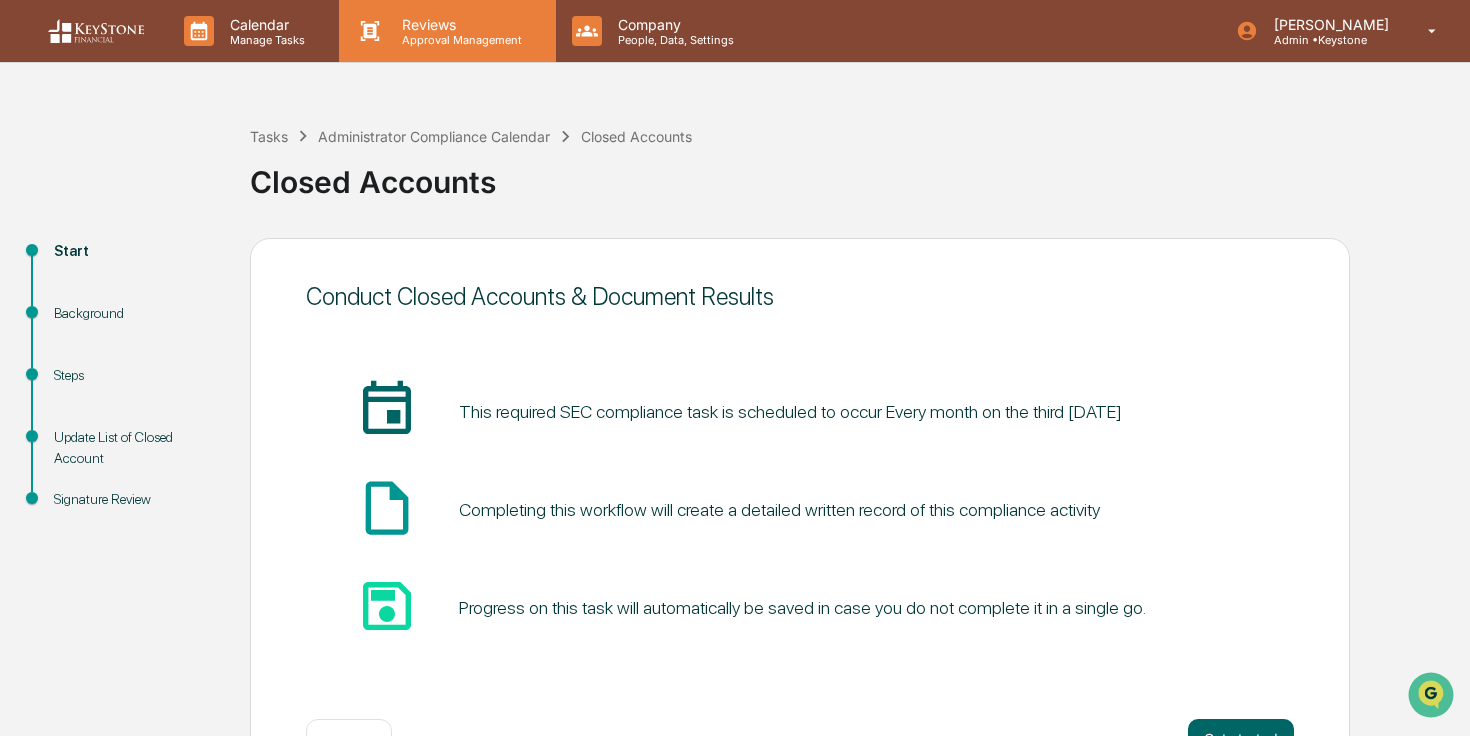 click on "Approval Management" at bounding box center [459, 40] 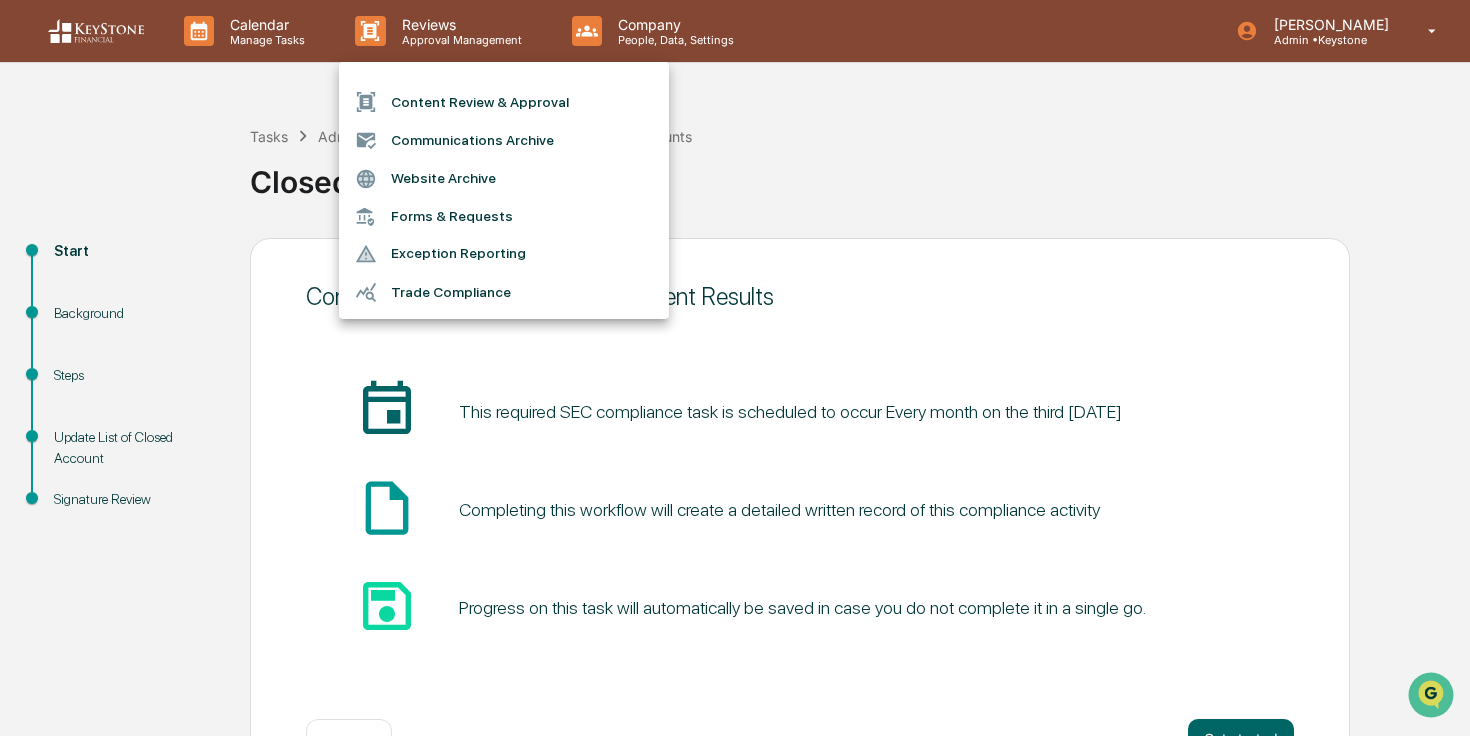 click at bounding box center [735, 368] 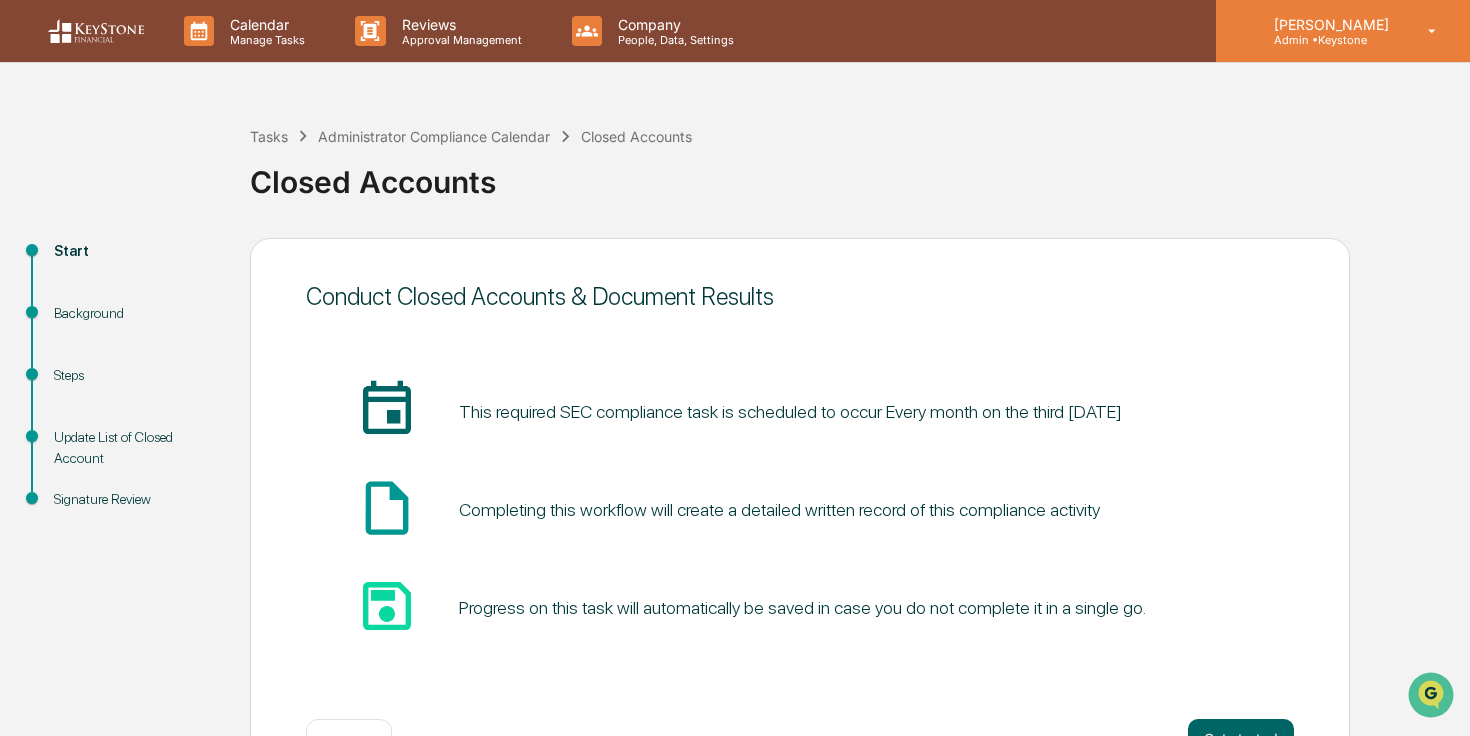 click on "[PERSON_NAME]" at bounding box center [1328, 24] 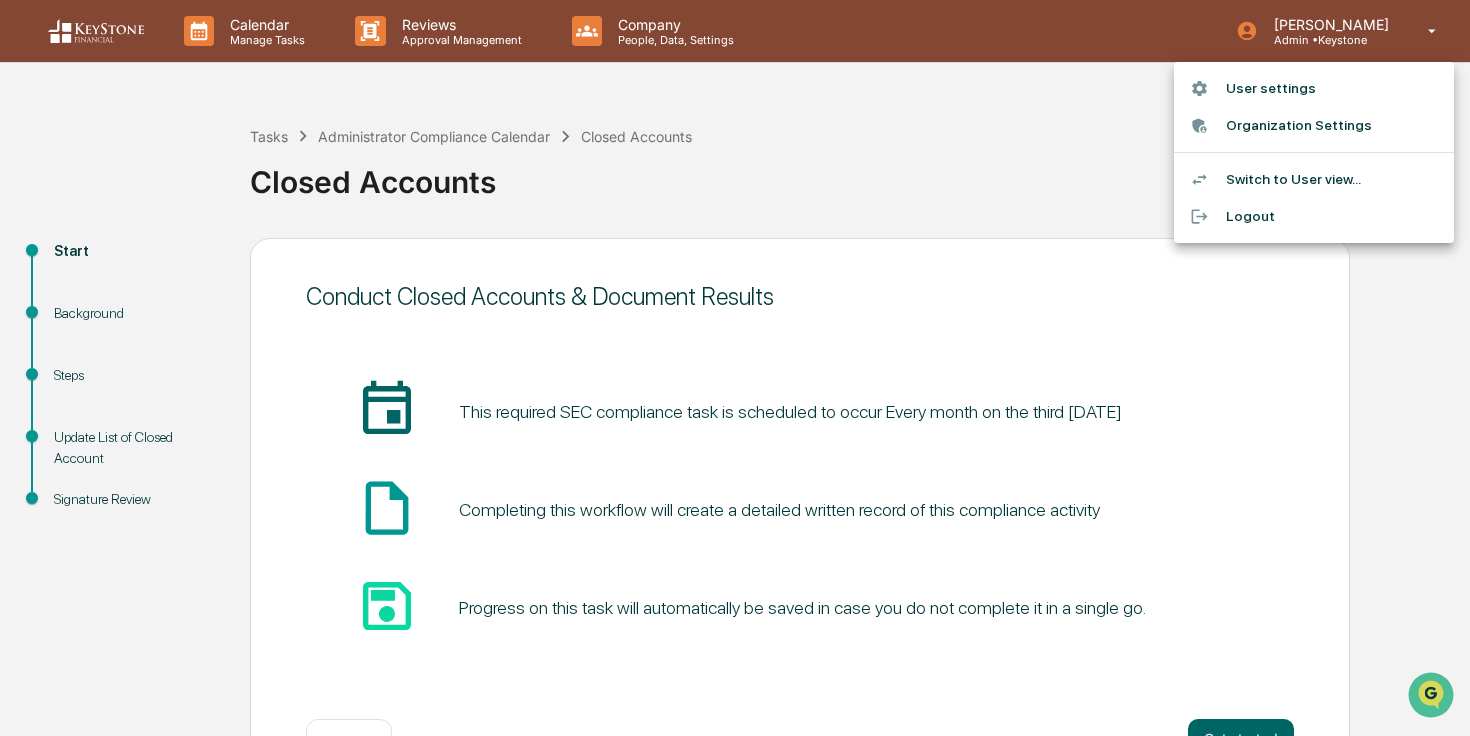 click on "Organization Settings" at bounding box center (1314, 125) 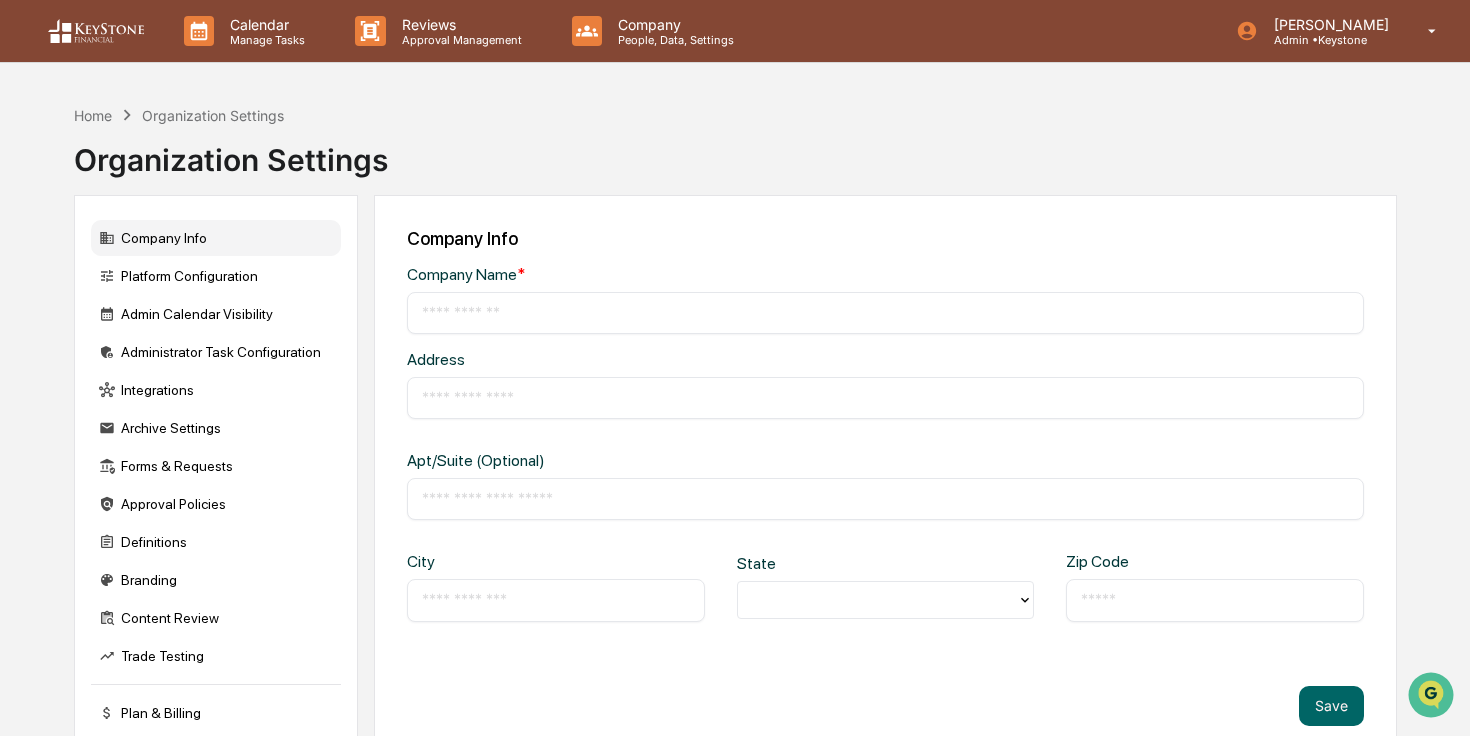 type on "********" 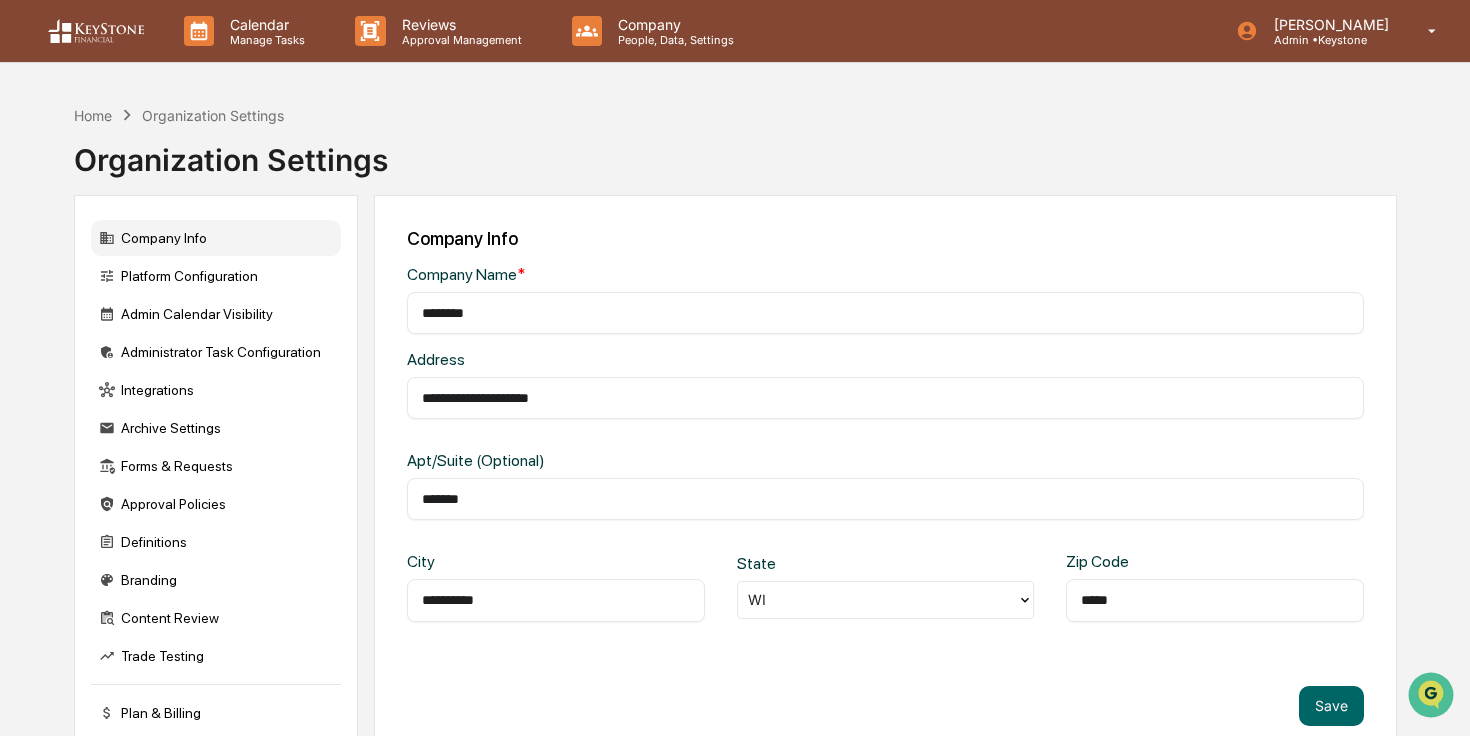 scroll, scrollTop: 95, scrollLeft: 0, axis: vertical 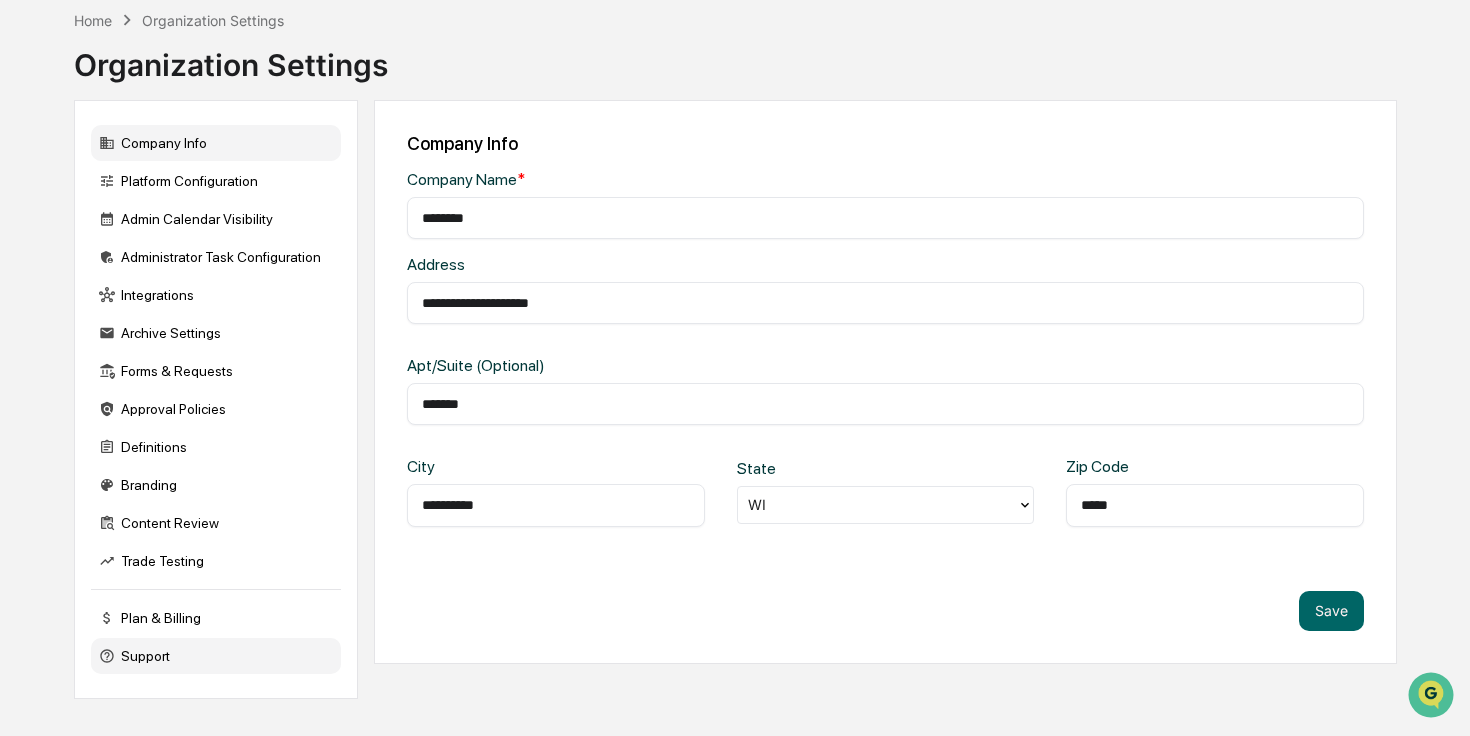click on "Support" at bounding box center [216, 656] 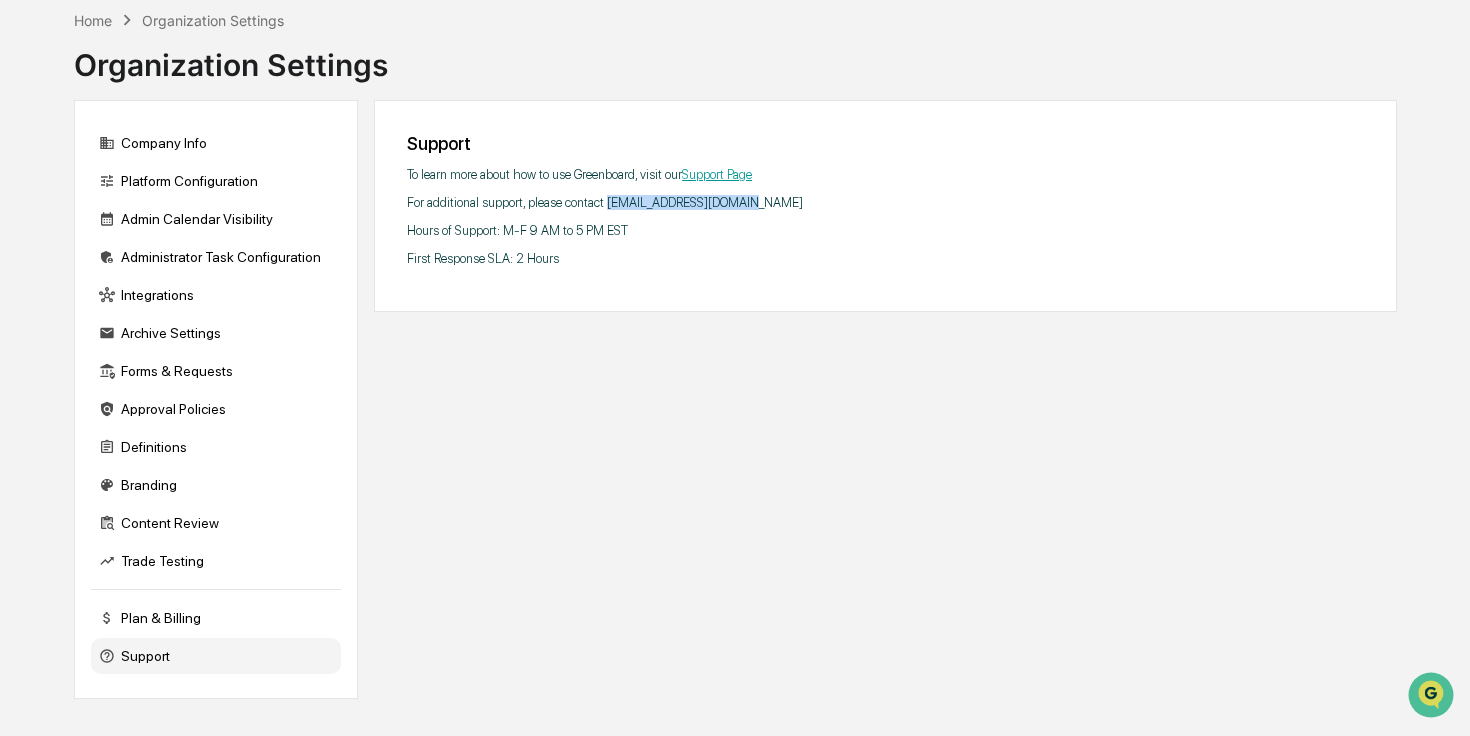 drag, startPoint x: 641, startPoint y: 204, endPoint x: 796, endPoint y: 202, distance: 155.01291 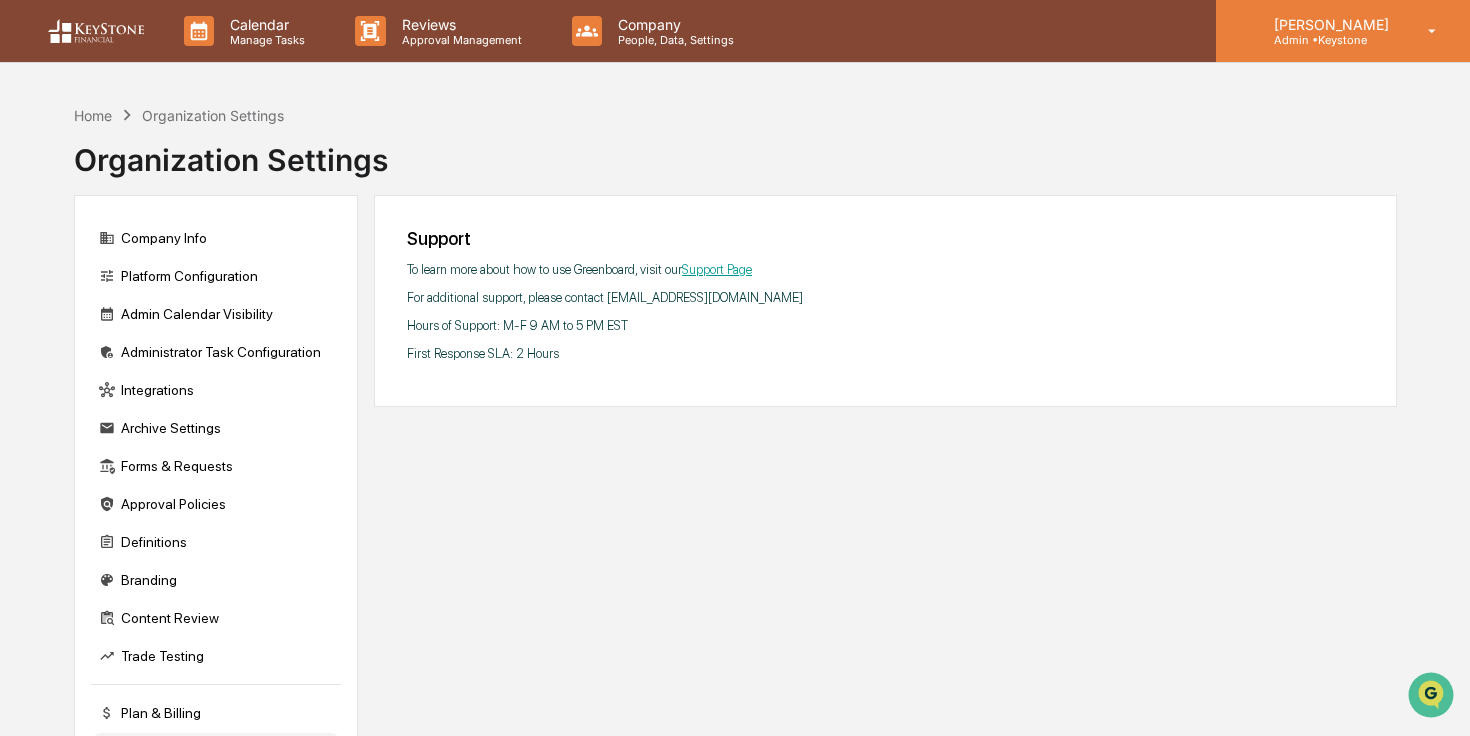 click on "[PERSON_NAME]" at bounding box center (1328, 24) 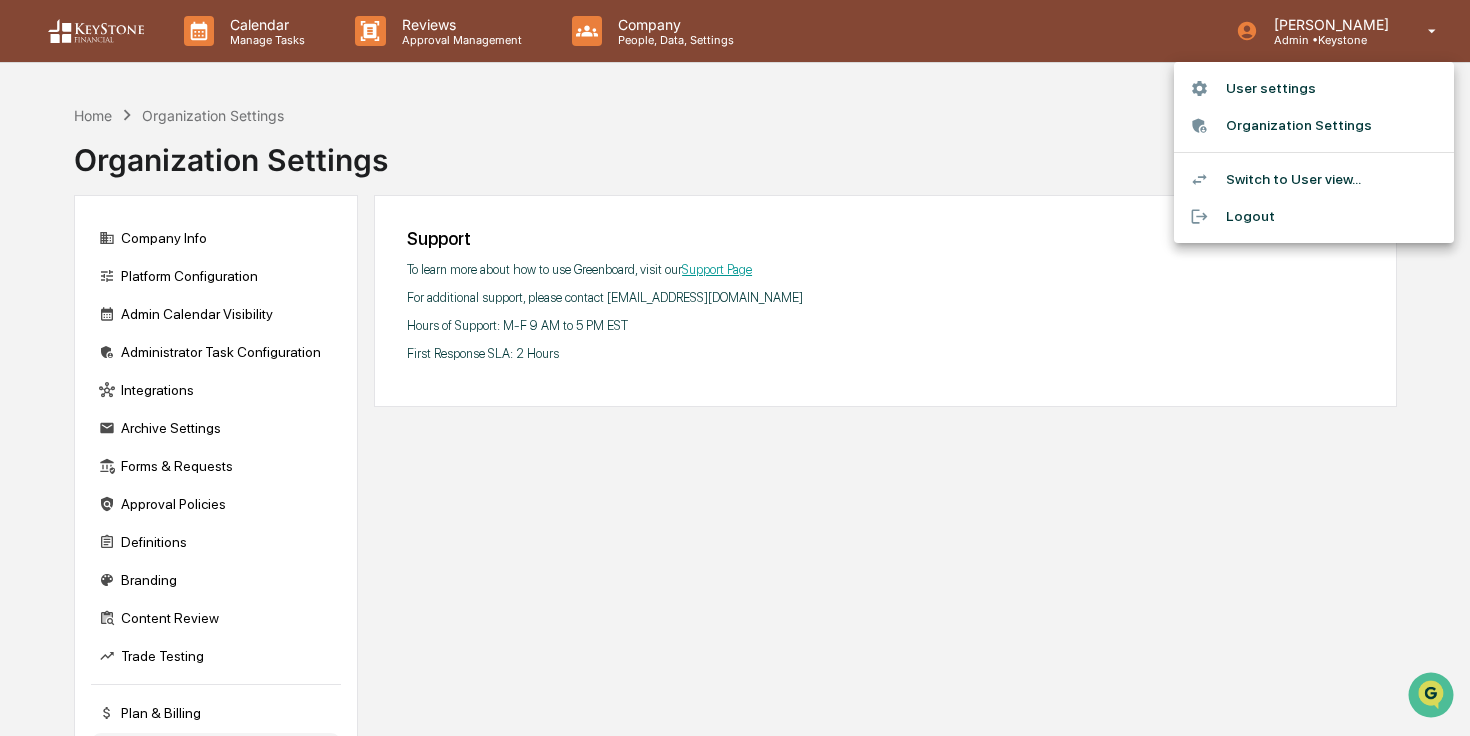 click at bounding box center (735, 368) 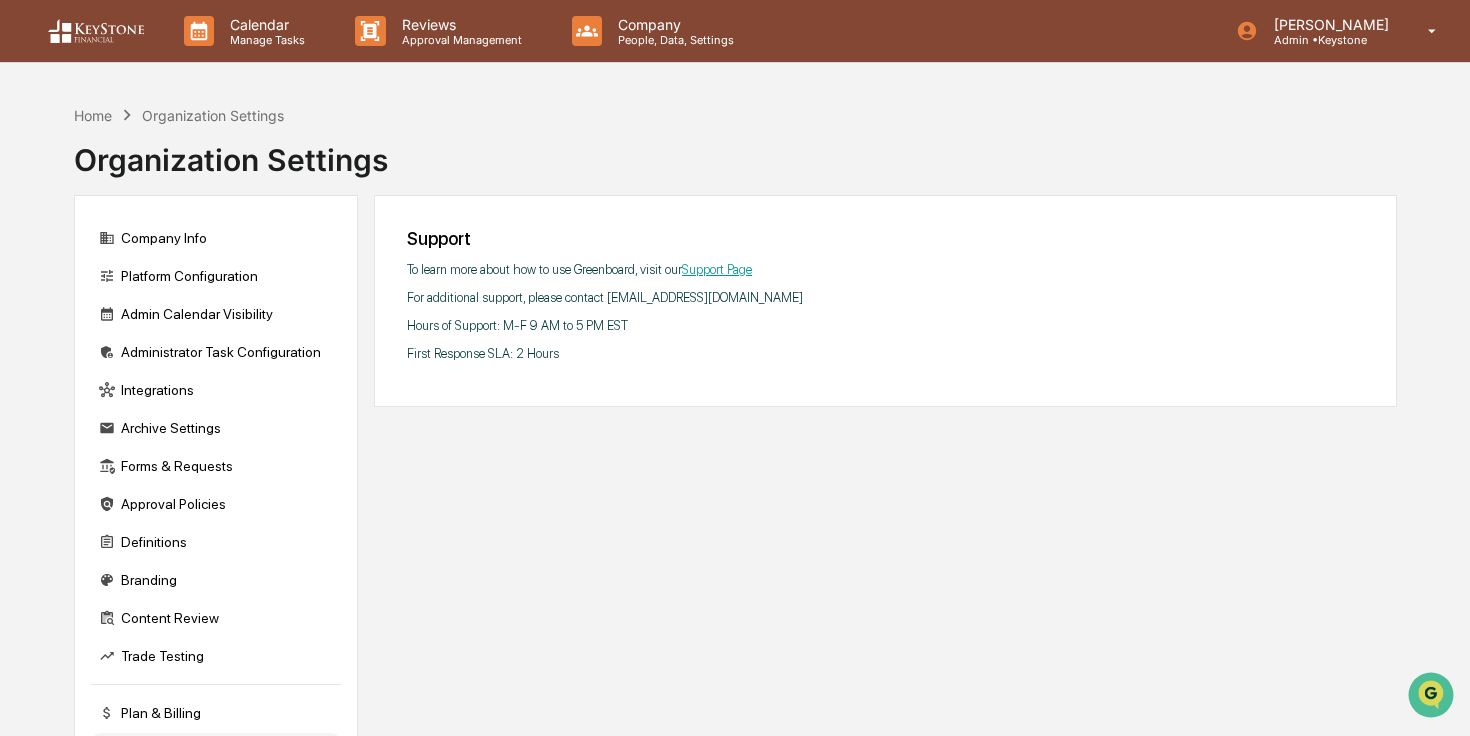 click on "Company" at bounding box center (673, 24) 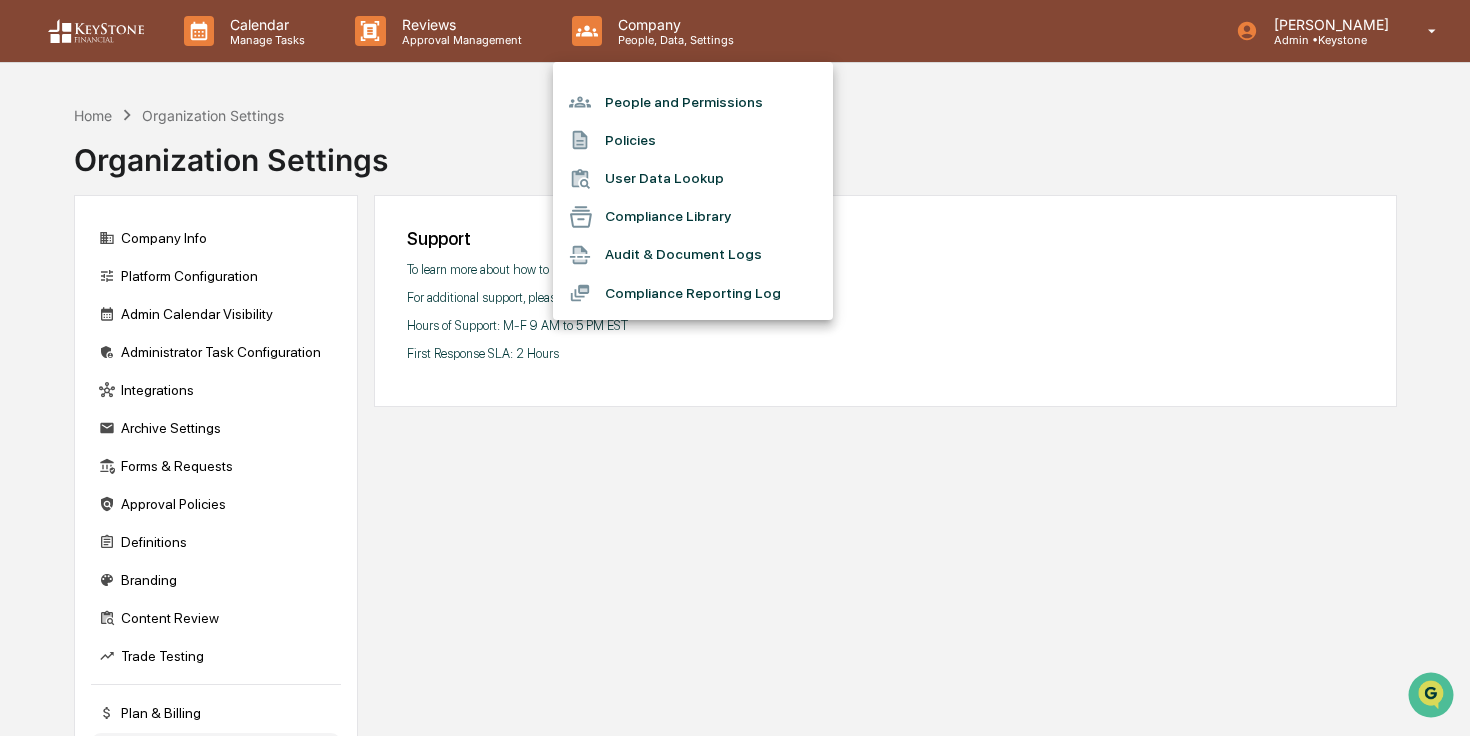 click at bounding box center (735, 368) 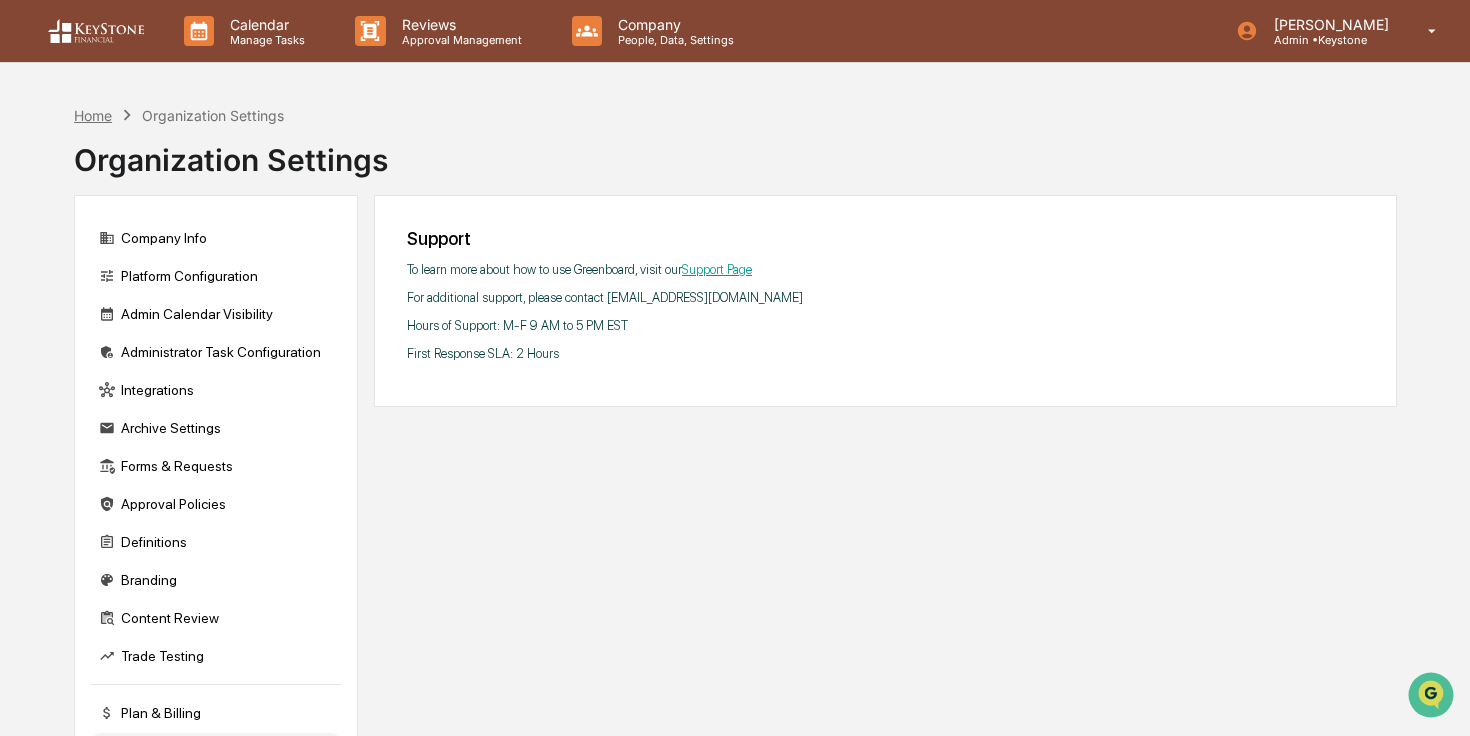 click on "Home" at bounding box center [93, 115] 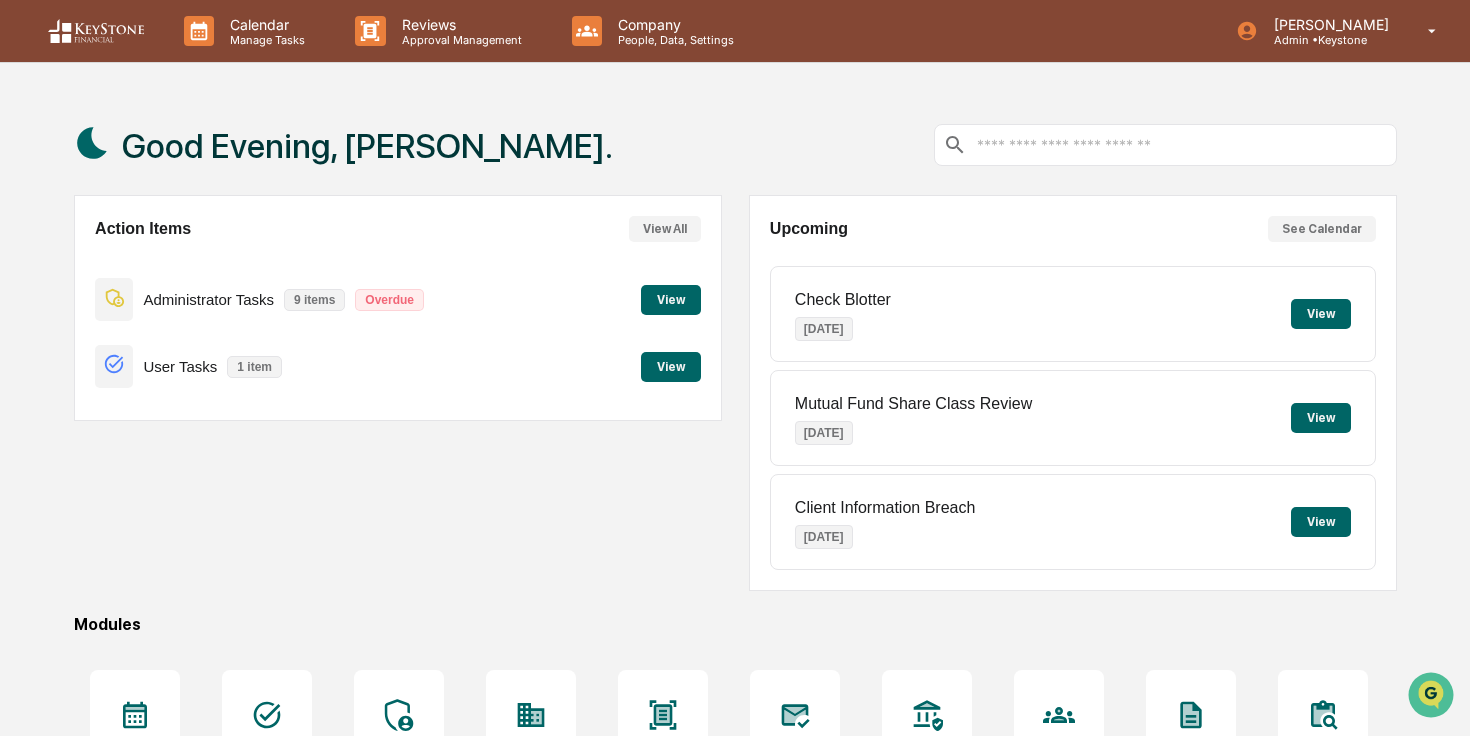click on "View" at bounding box center [671, 367] 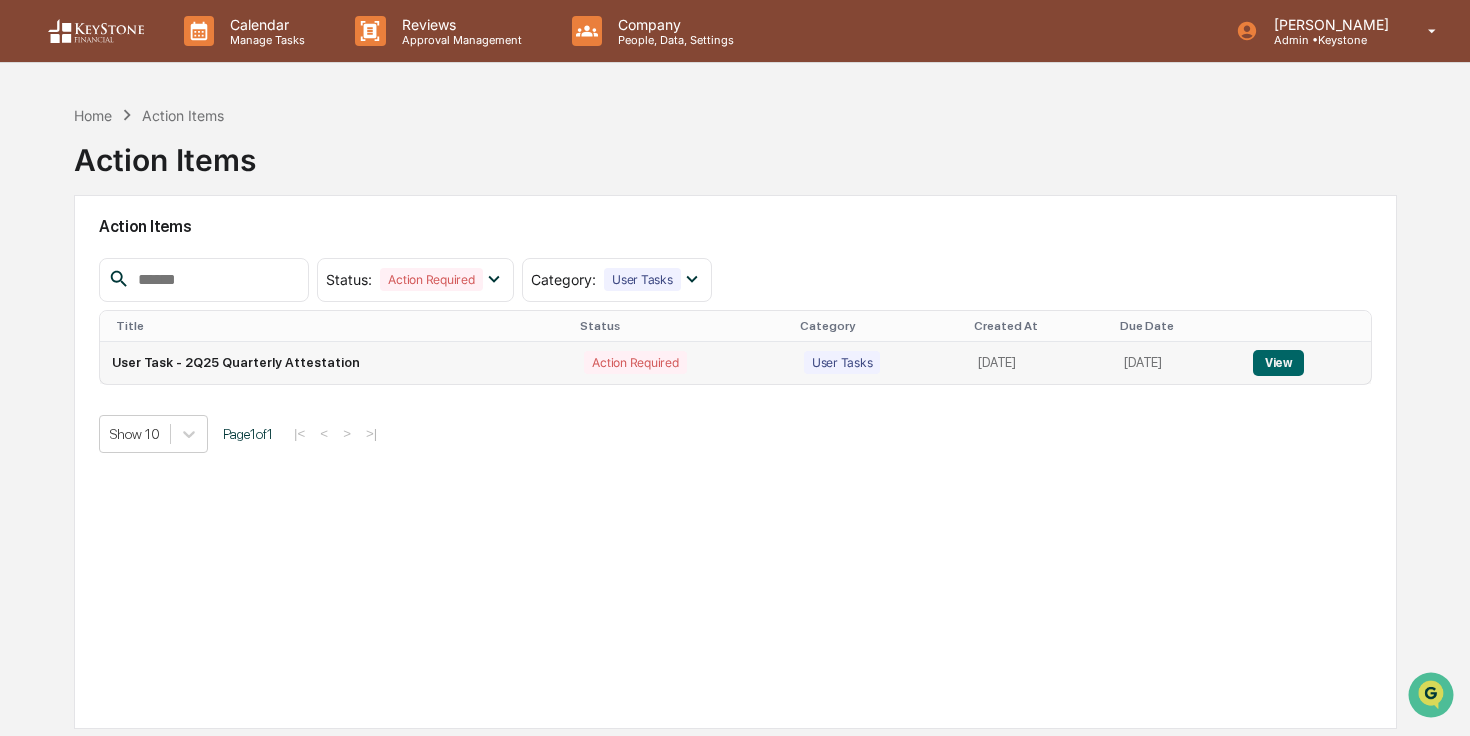 click on "View" at bounding box center [1278, 363] 